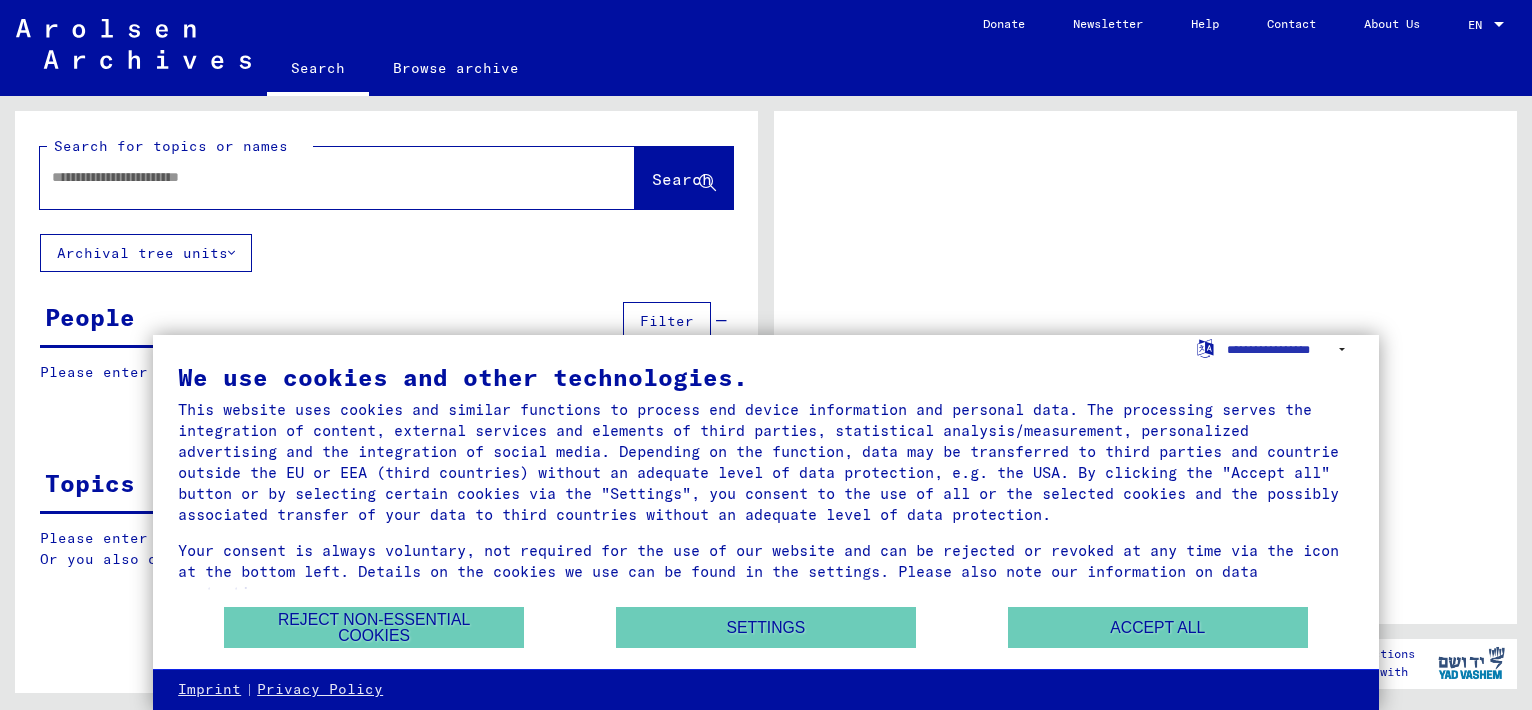 scroll, scrollTop: 0, scrollLeft: 0, axis: both 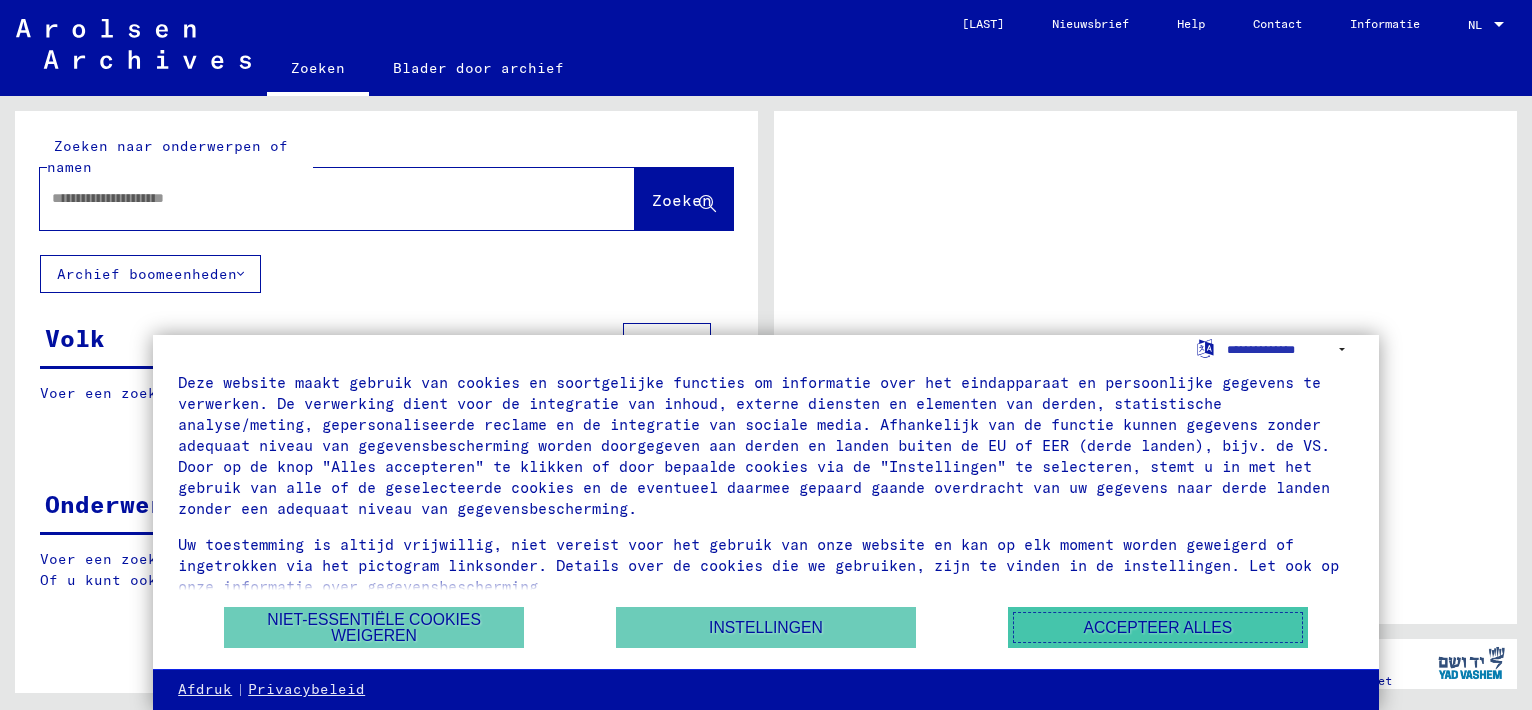 drag, startPoint x: 1092, startPoint y: 625, endPoint x: 1080, endPoint y: 625, distance: 12 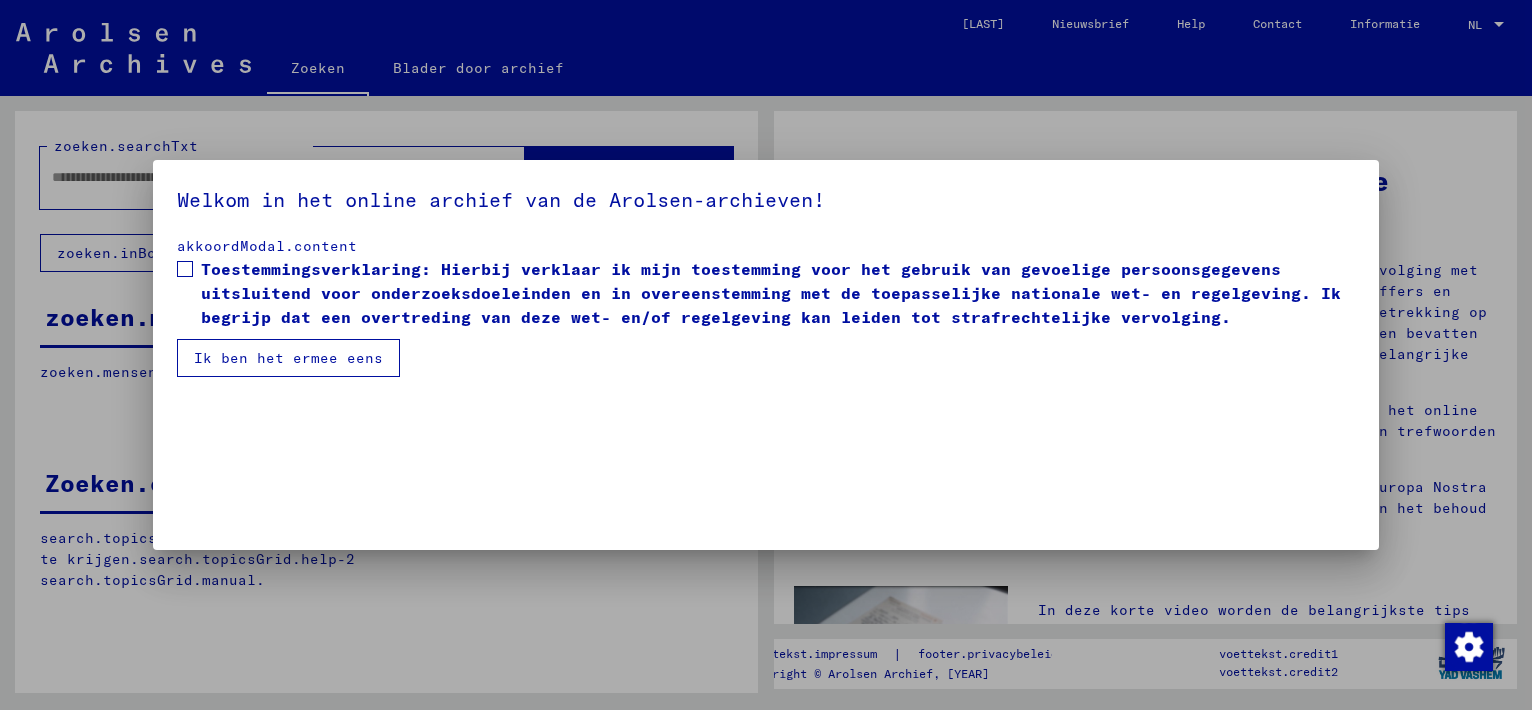 click on "Ik ben het ermee eens" at bounding box center (288, 358) 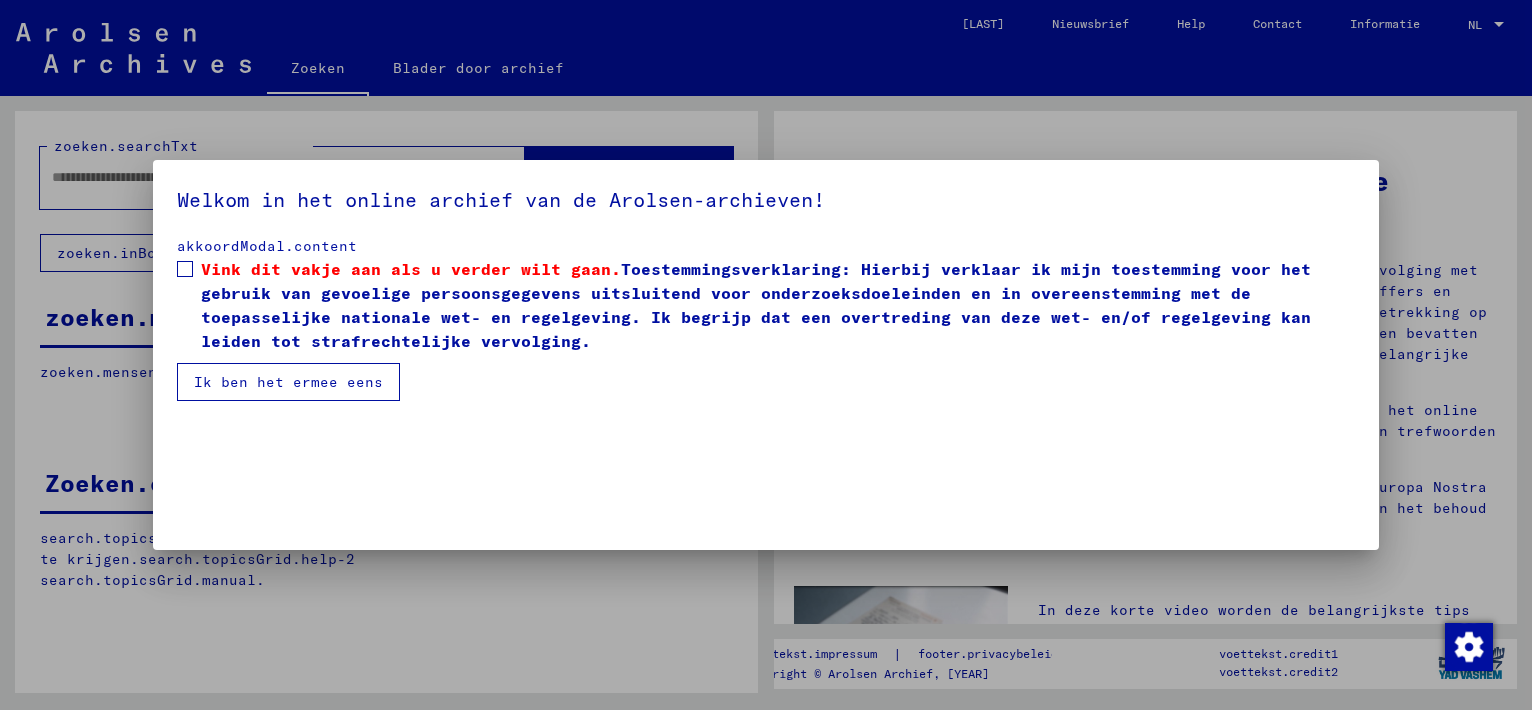 click at bounding box center [185, 269] 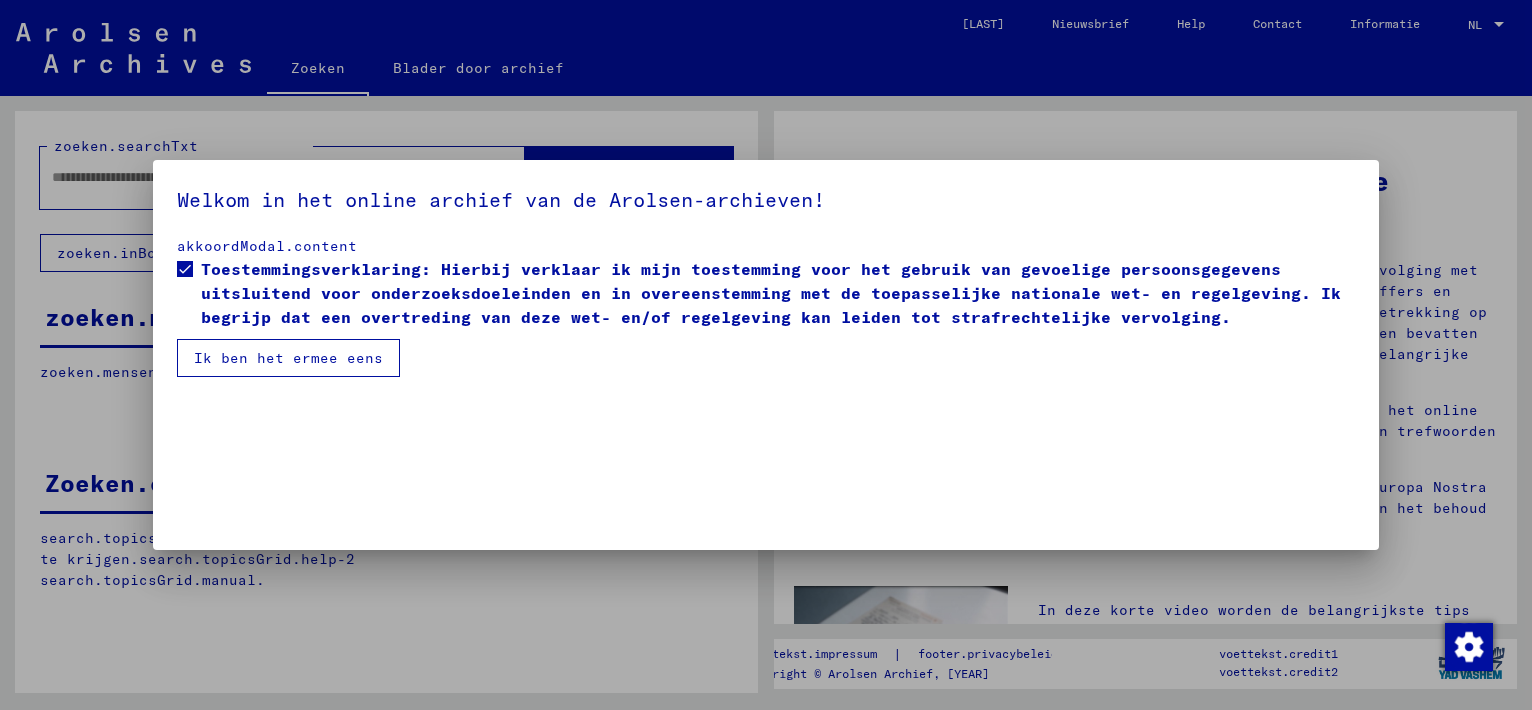click on "Ik ben het ermee eens" at bounding box center (288, 358) 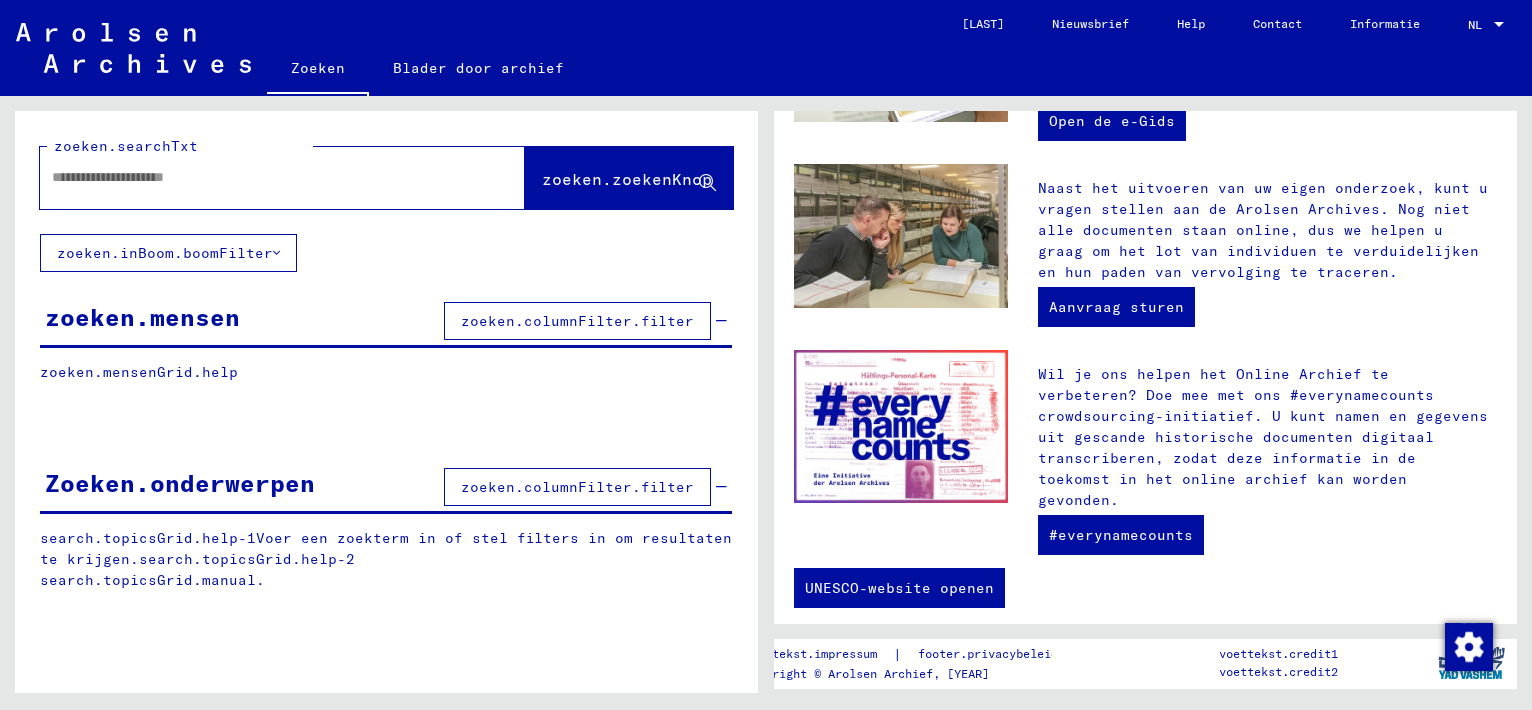 scroll, scrollTop: 758, scrollLeft: 0, axis: vertical 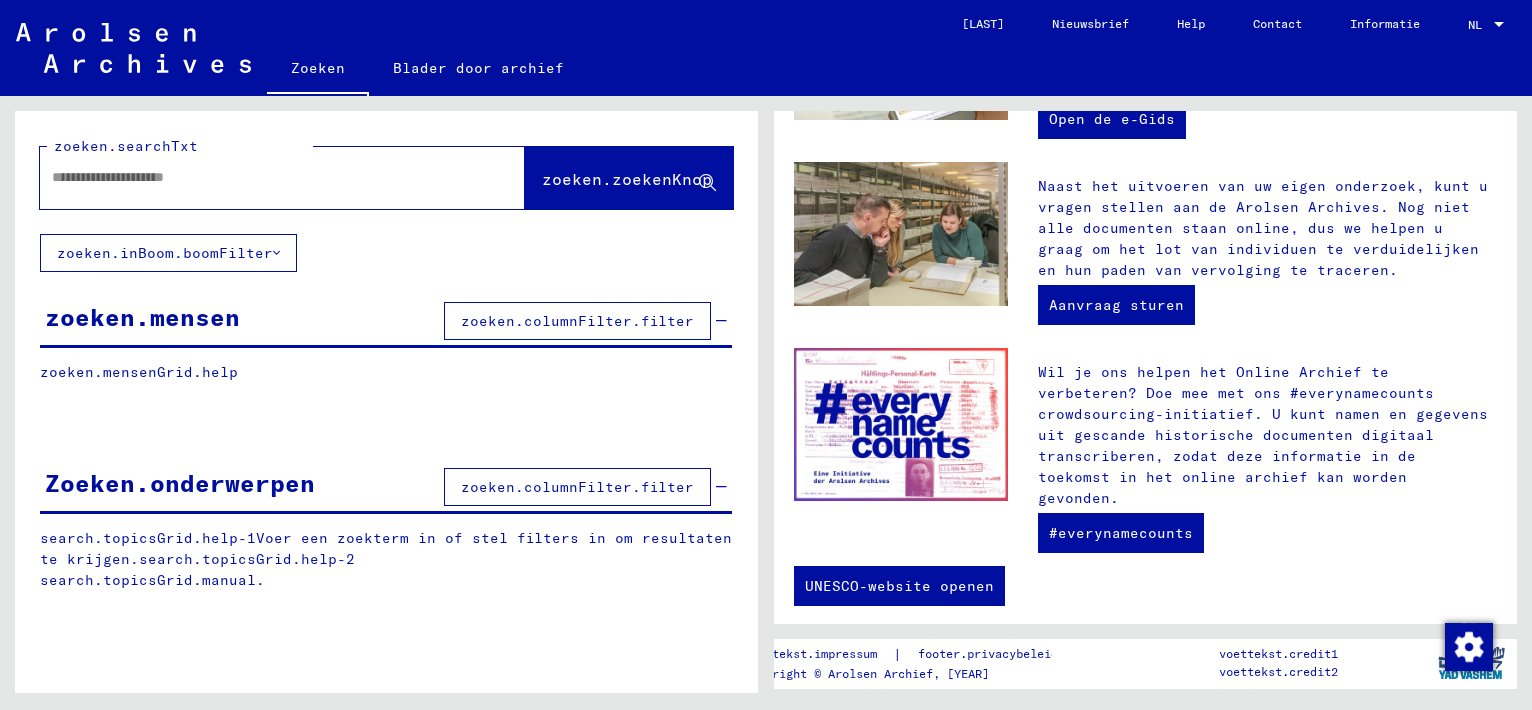 click at bounding box center [258, 177] 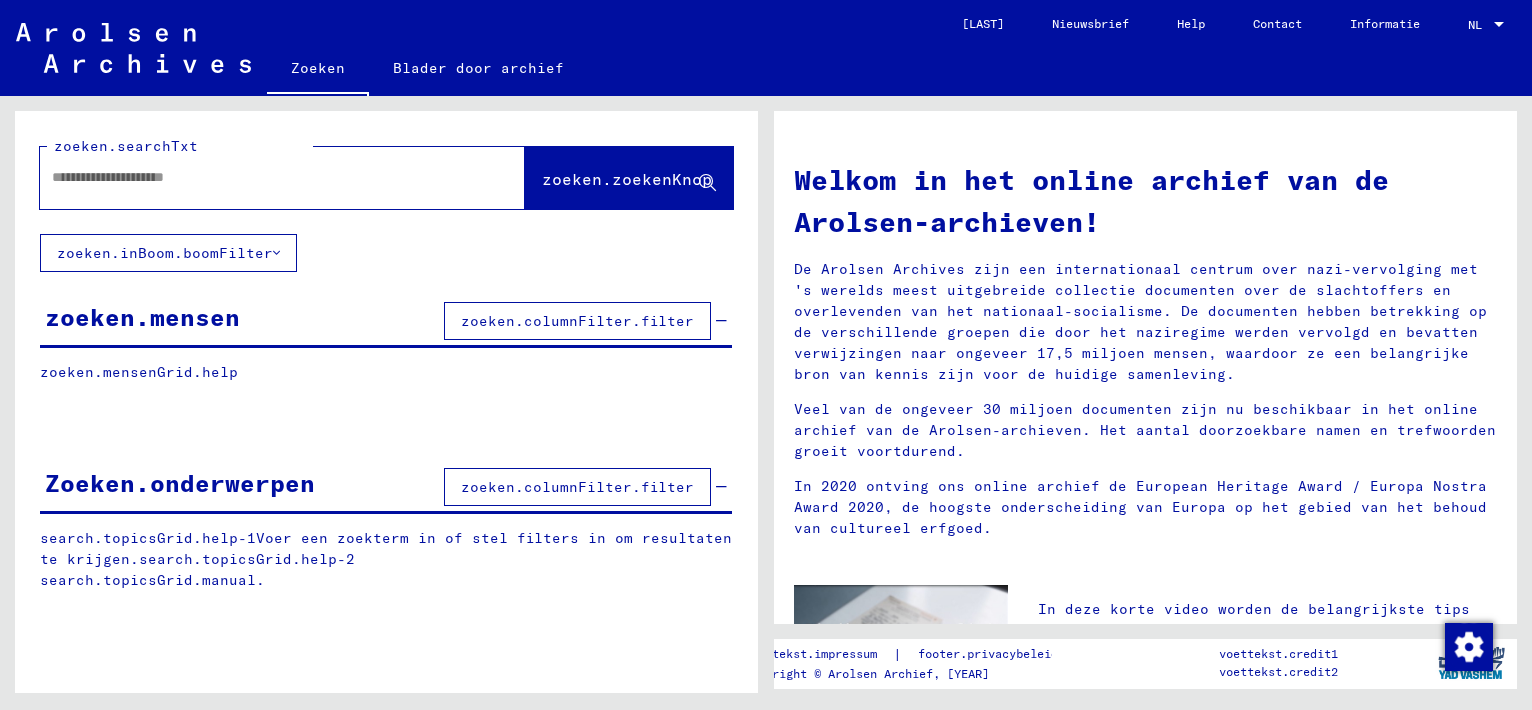 scroll, scrollTop: 0, scrollLeft: 0, axis: both 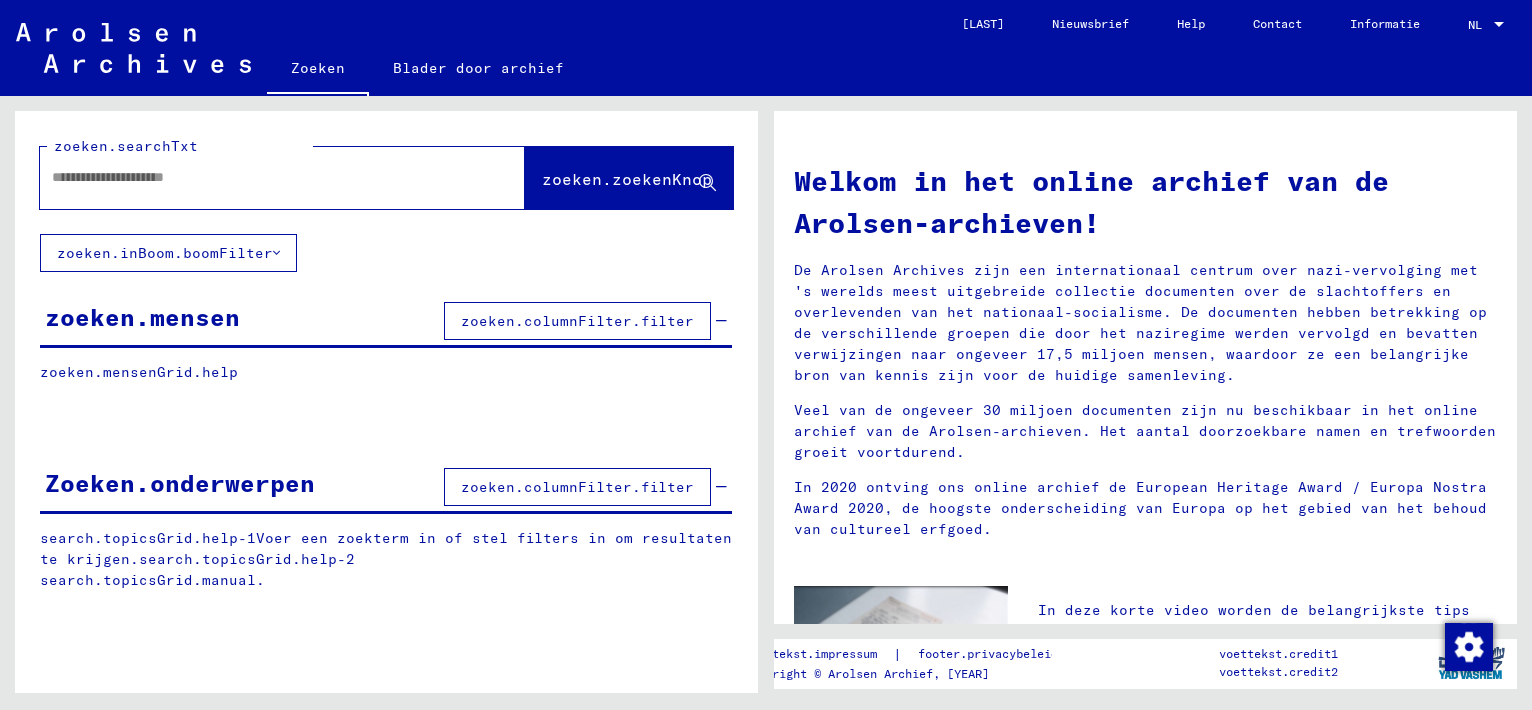 click 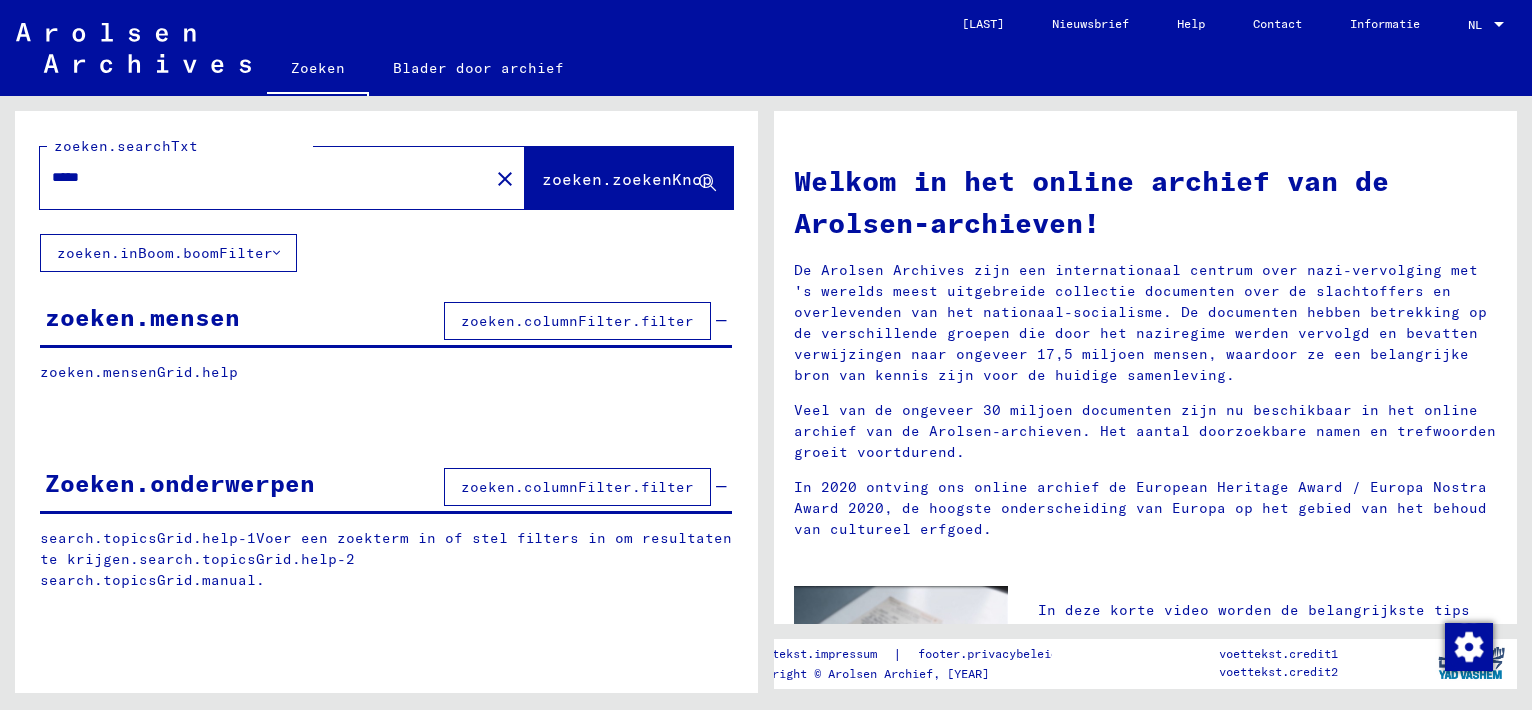 click on "zoeken.zoekenKnop" 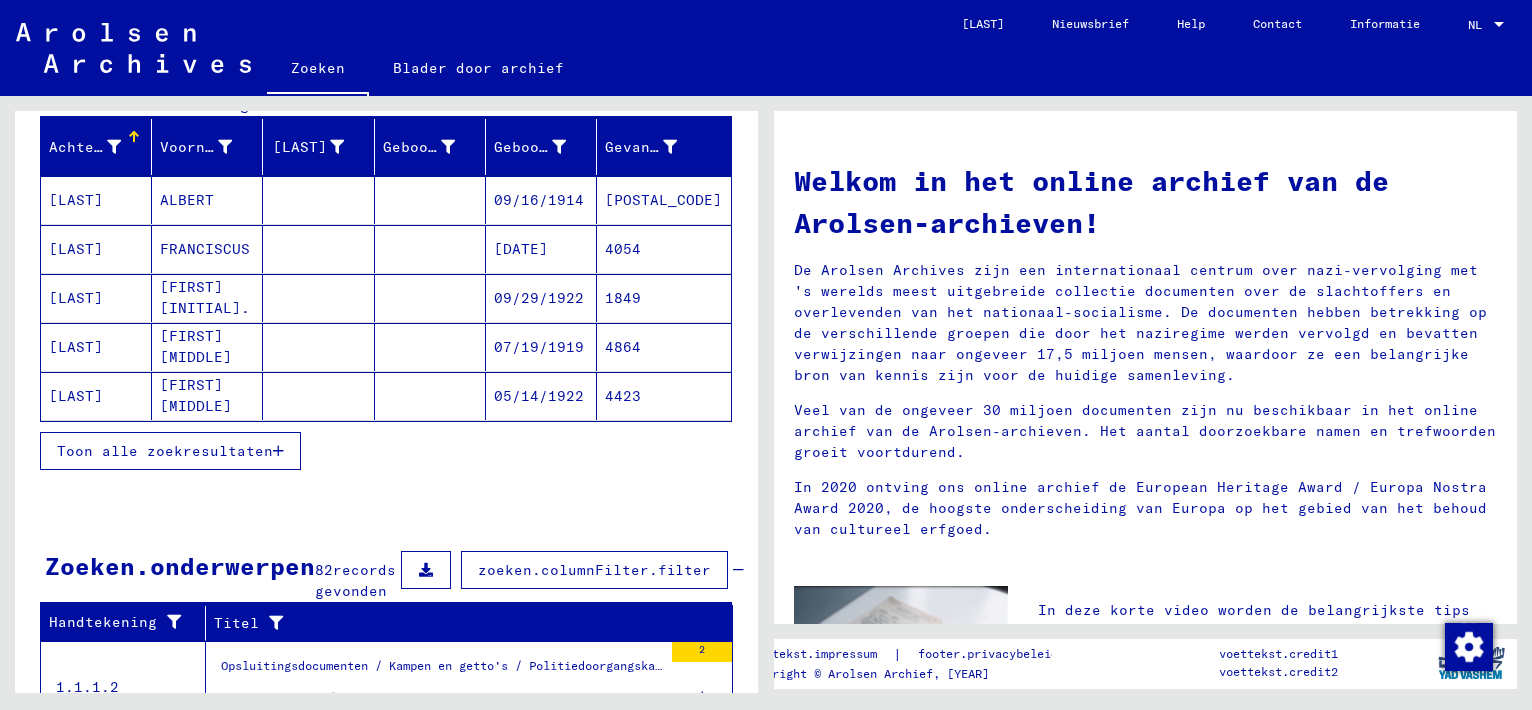 scroll, scrollTop: 0, scrollLeft: 0, axis: both 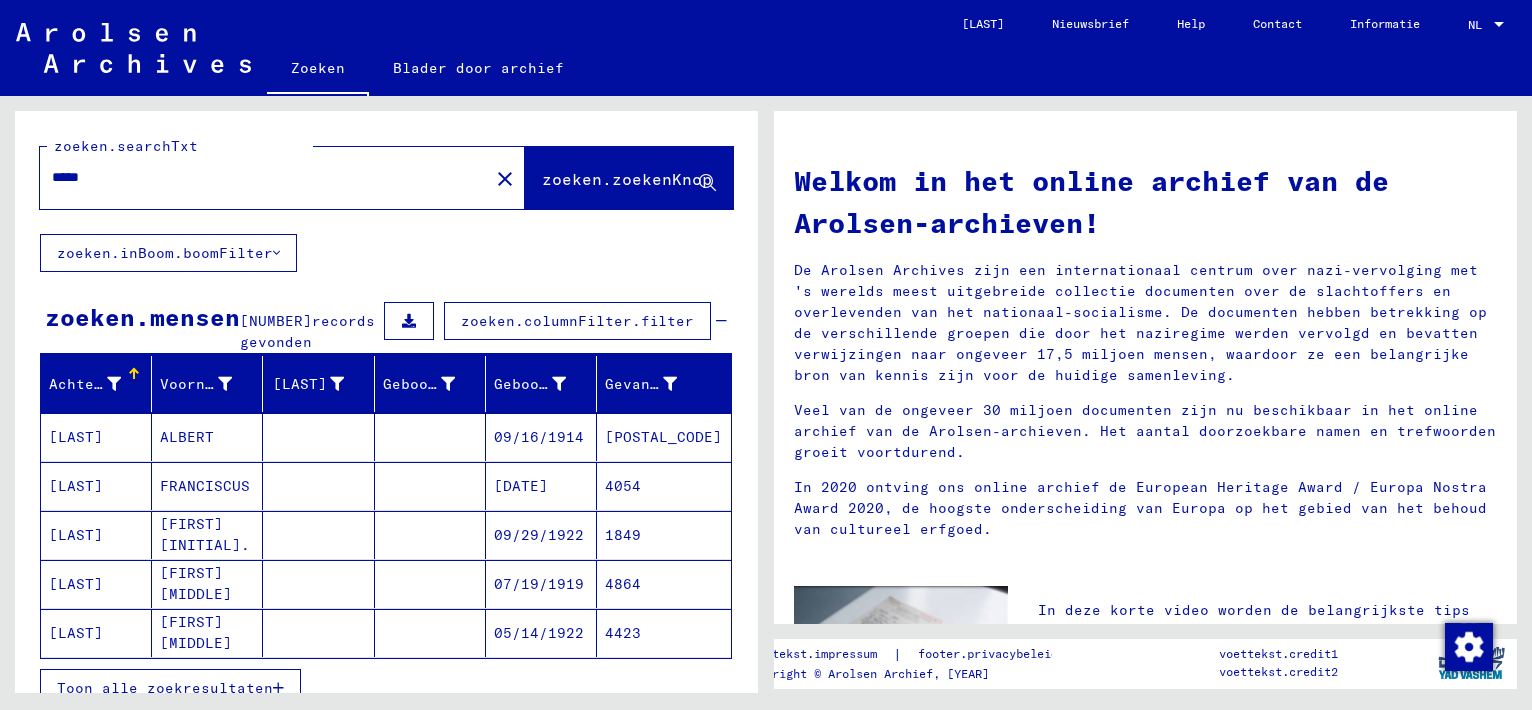 click on "*****" at bounding box center (258, 177) 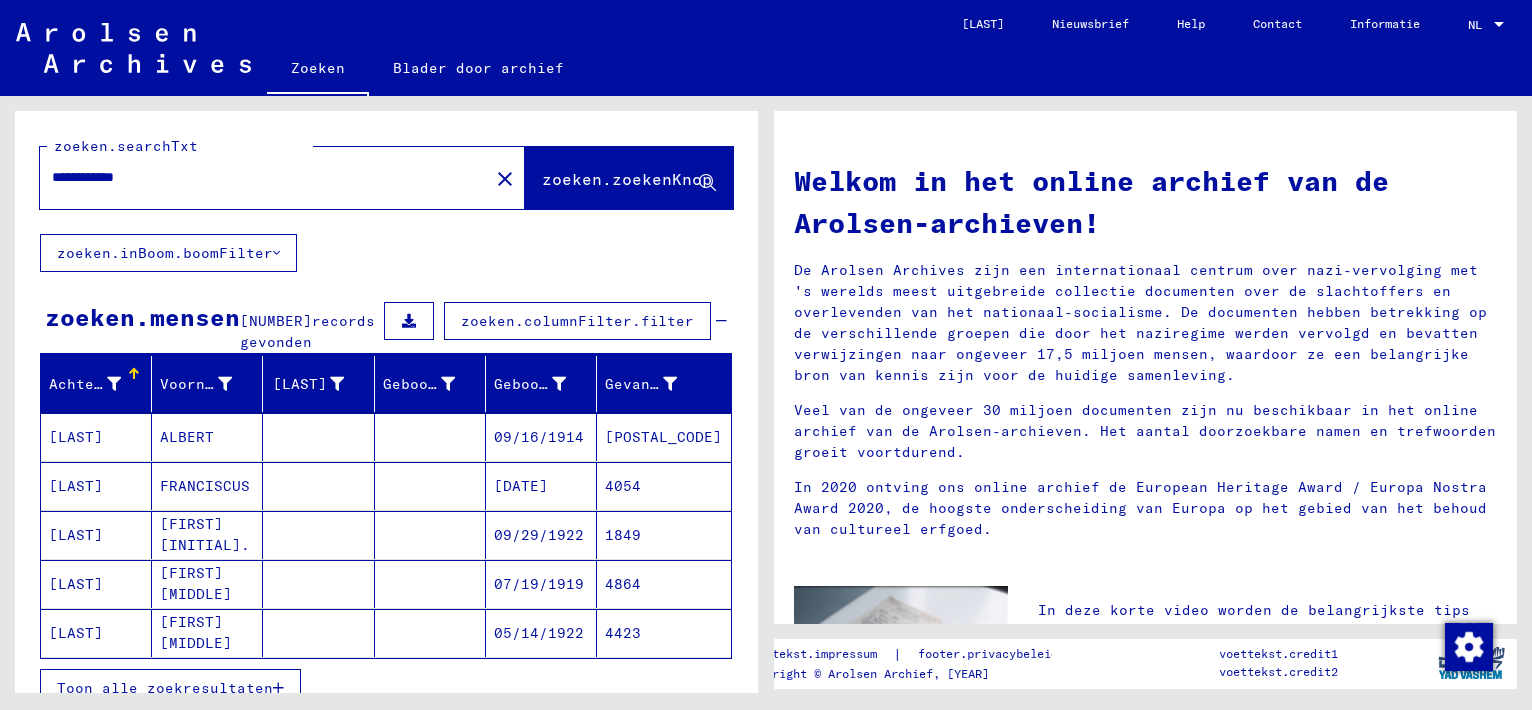 click on "zoeken.zoekenKnop" 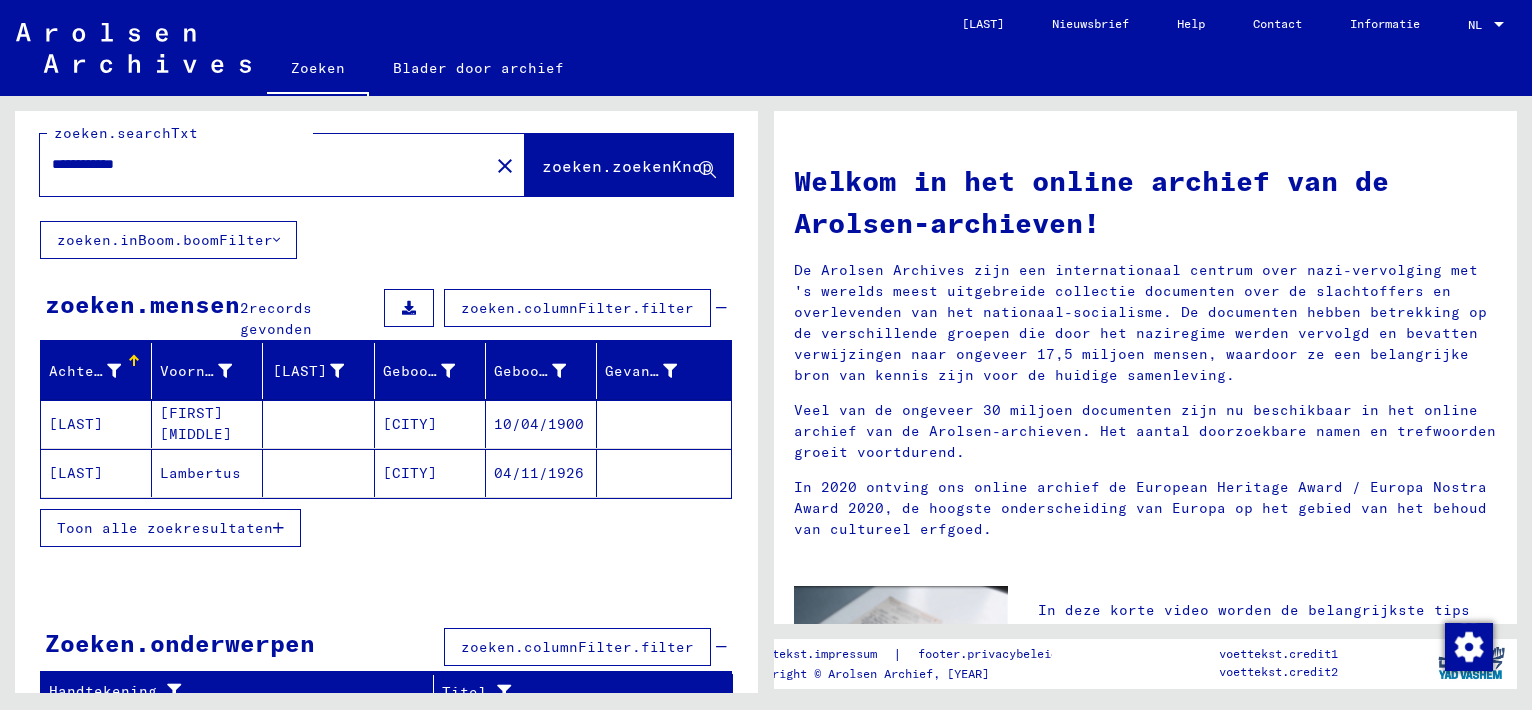 scroll, scrollTop: 27, scrollLeft: 0, axis: vertical 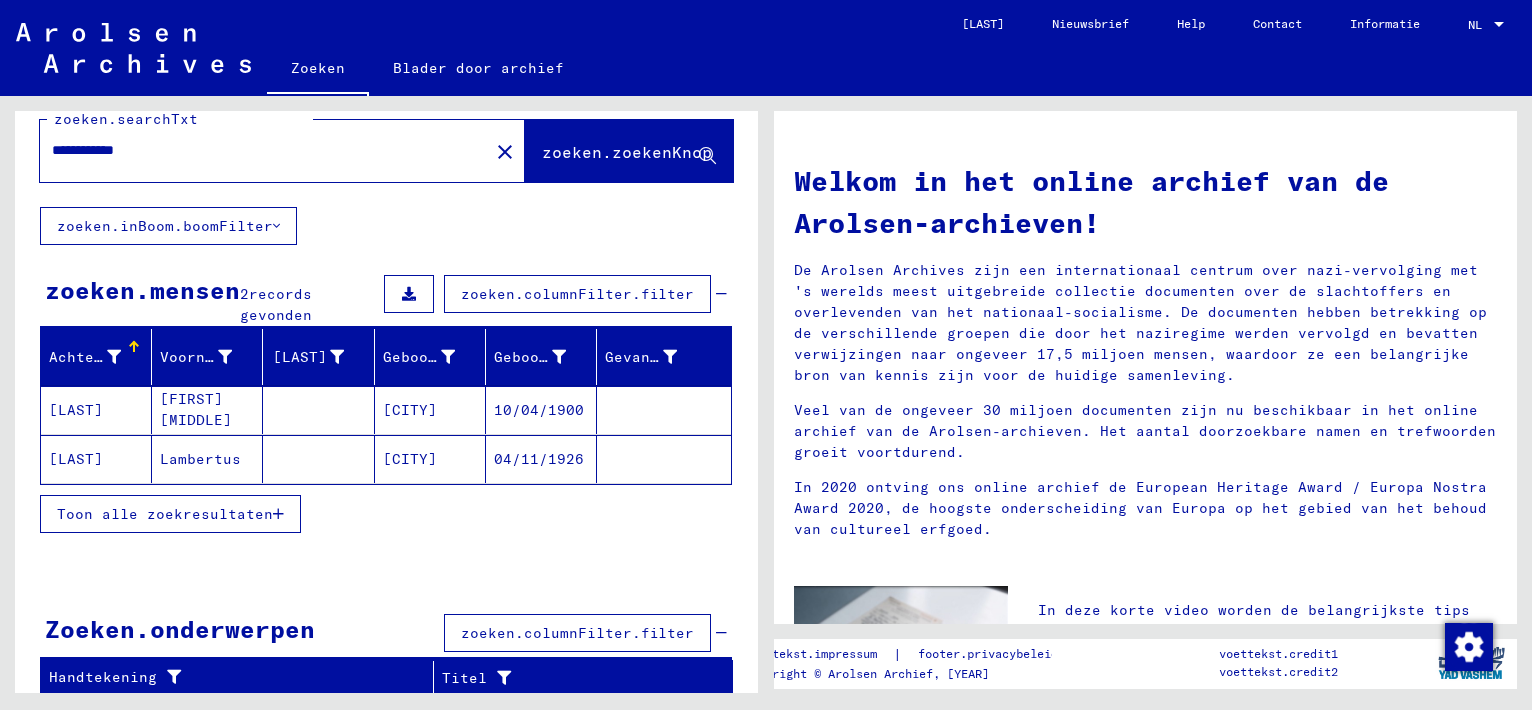 click on "Toon alle zoekresultaten" at bounding box center [165, 514] 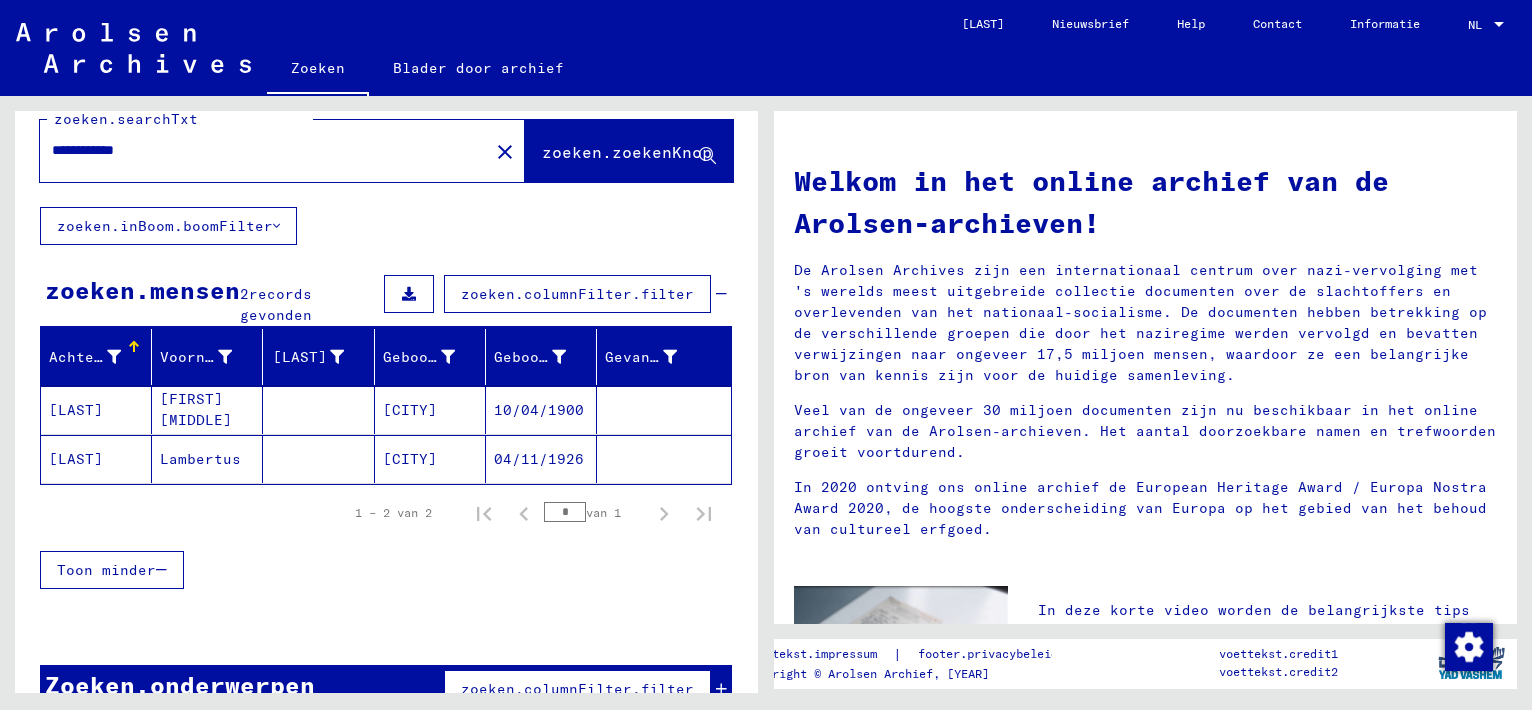 click on "[FIRST] [MIDDLE]" at bounding box center [207, 459] 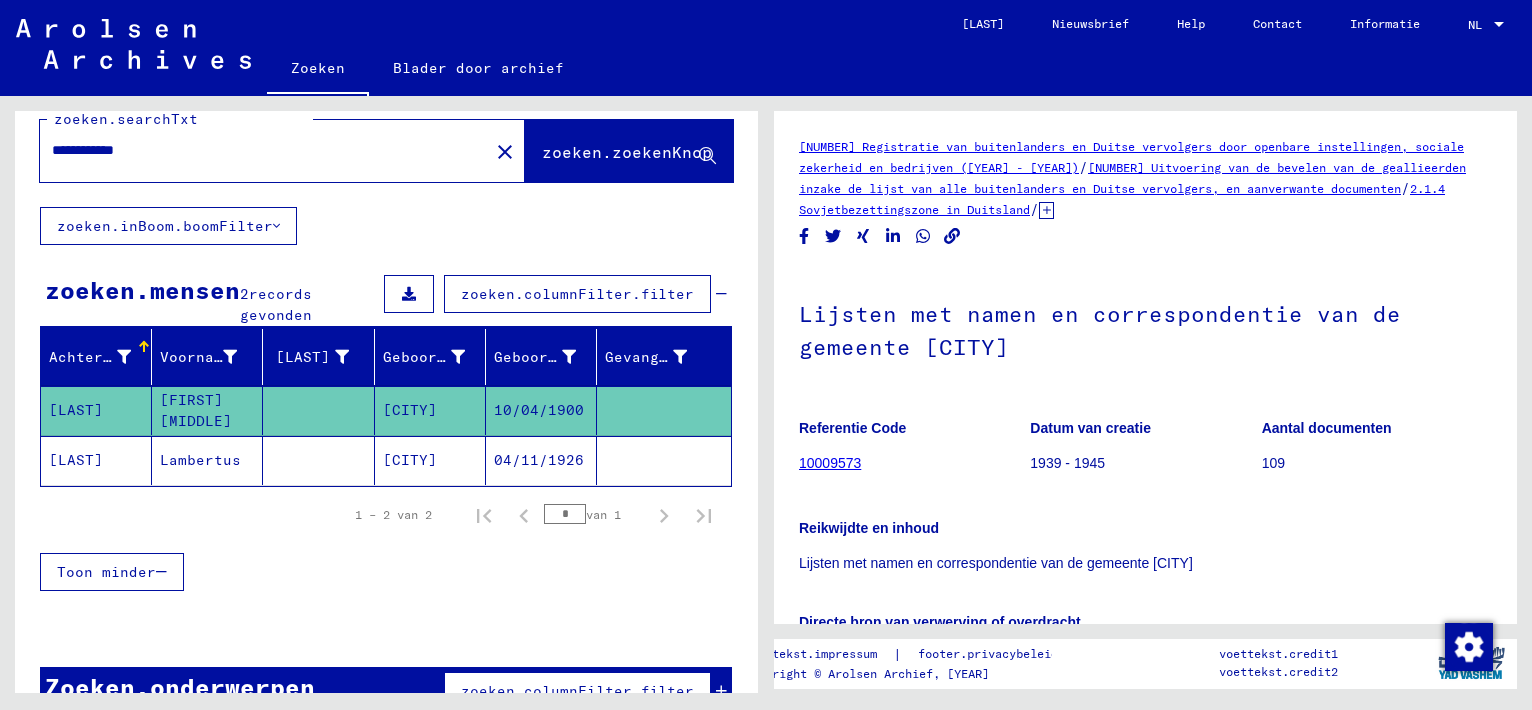 scroll, scrollTop: 0, scrollLeft: 0, axis: both 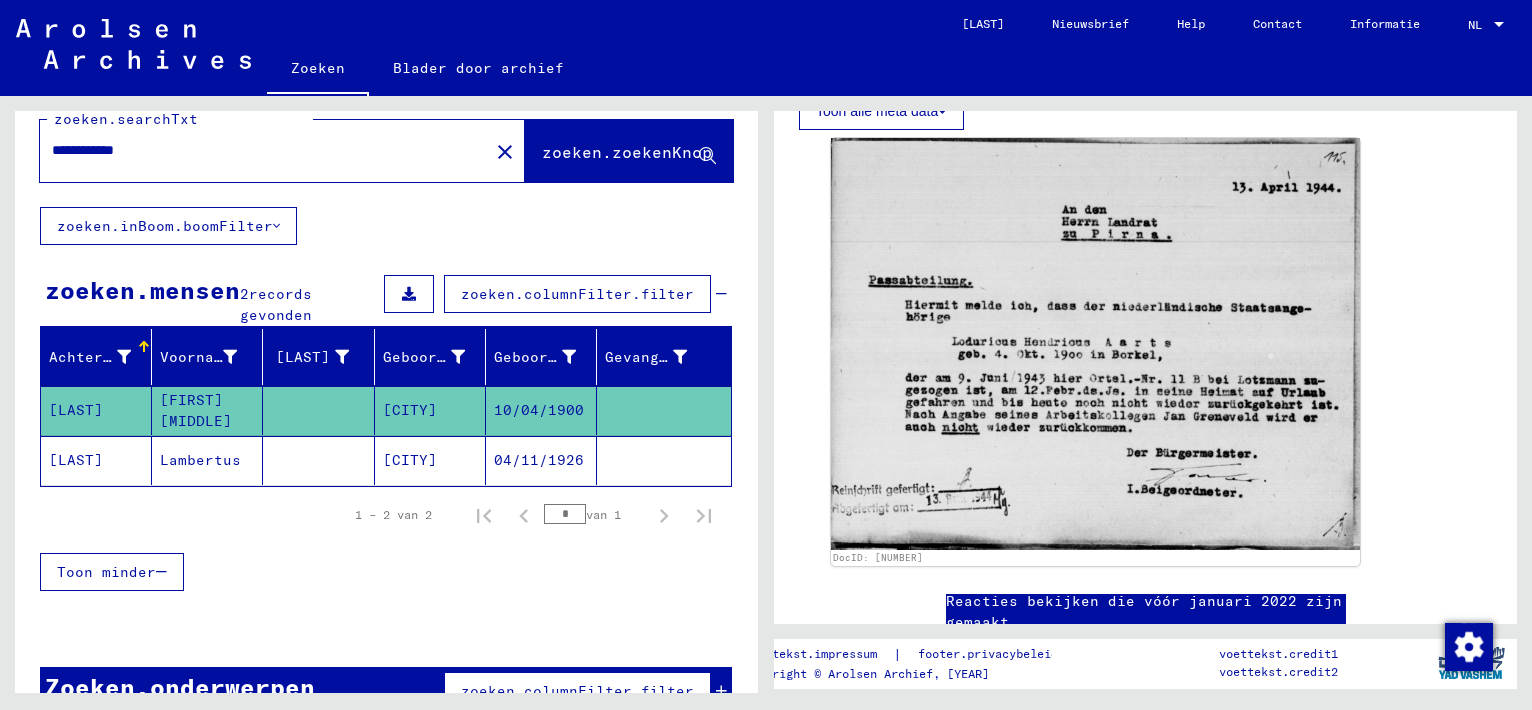 click on "[LAST]" 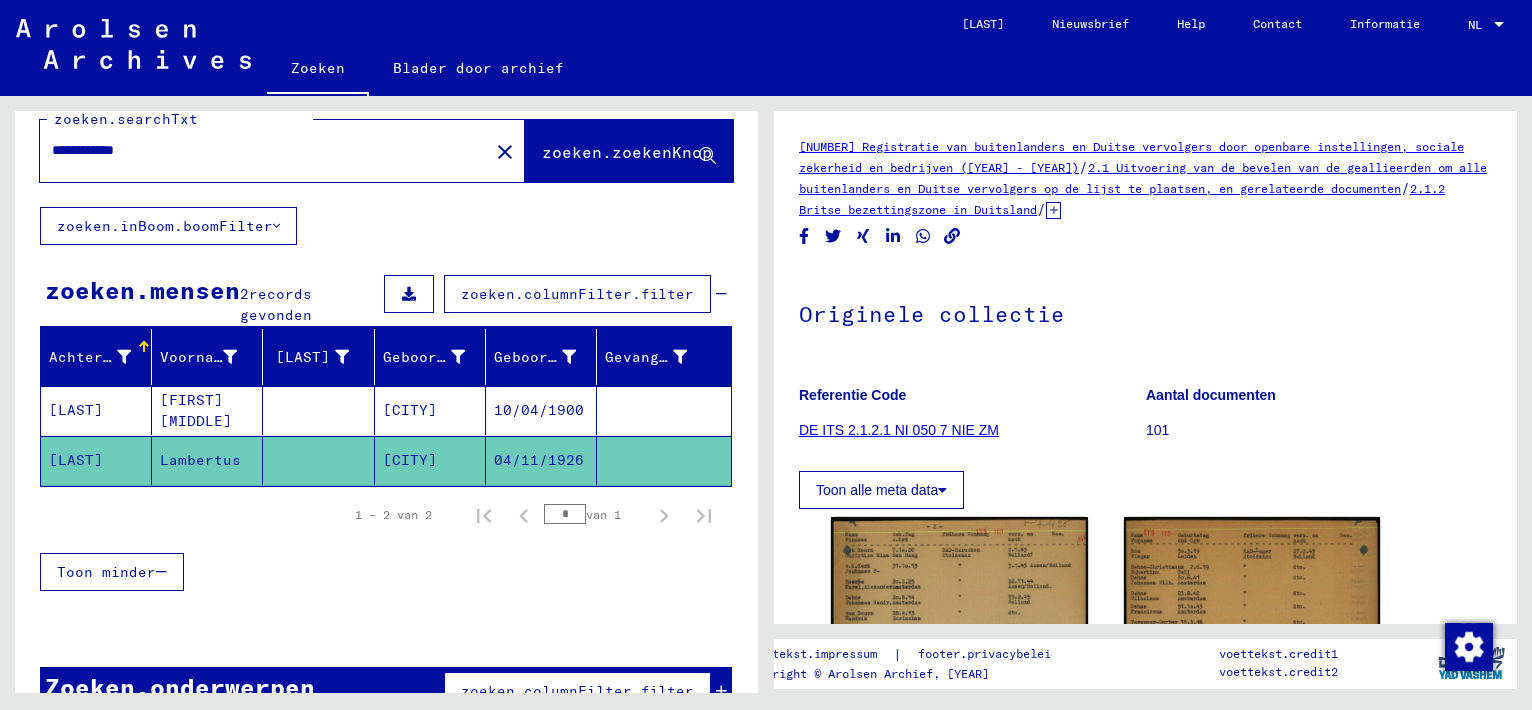 scroll, scrollTop: 0, scrollLeft: 0, axis: both 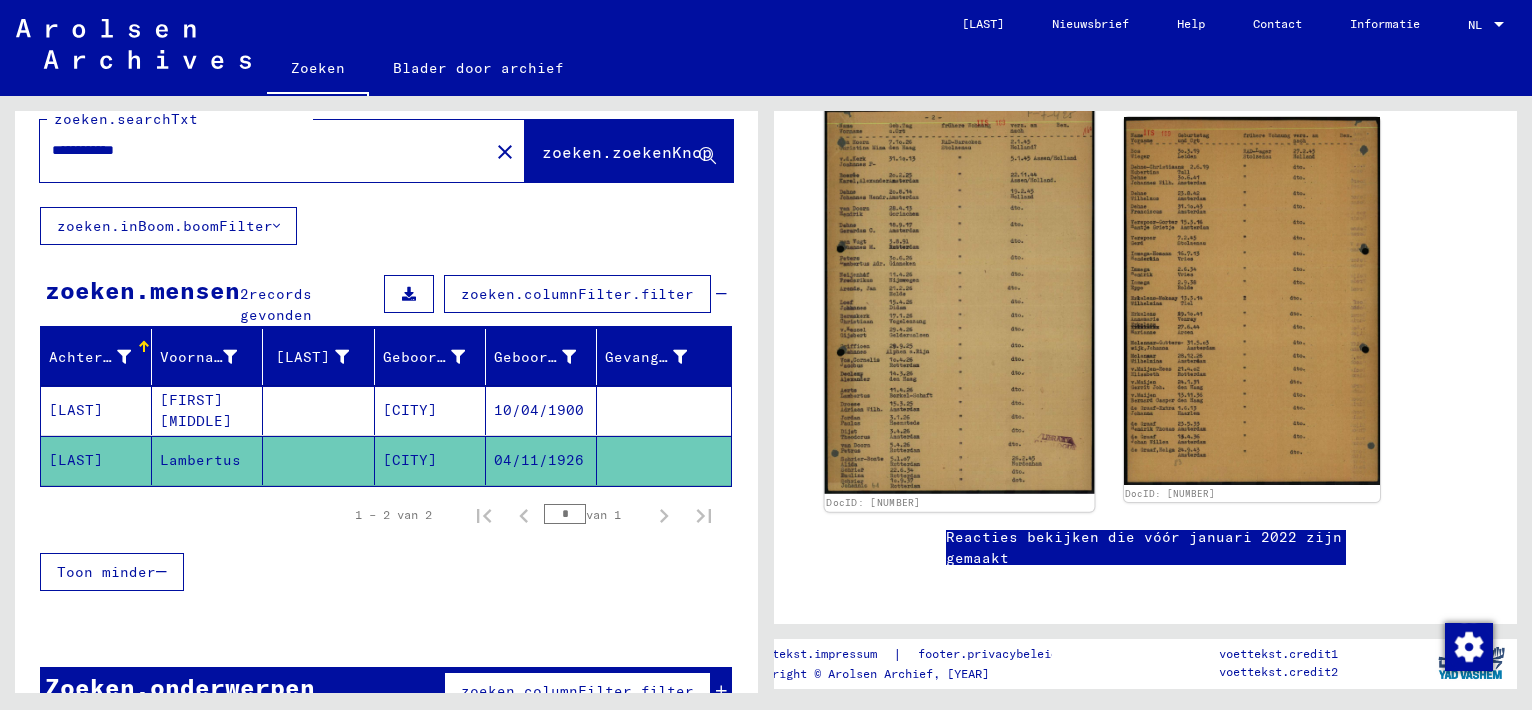 click 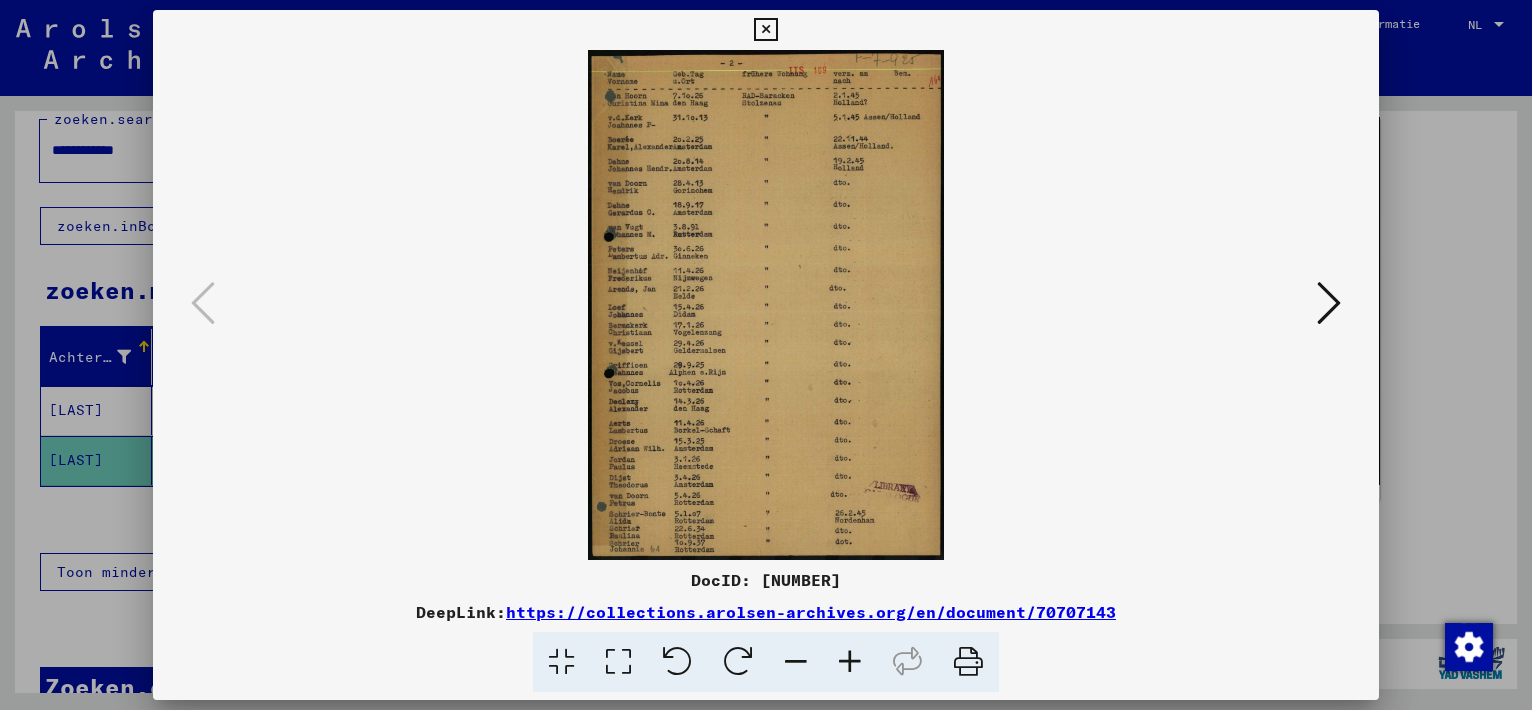 click at bounding box center (766, 305) 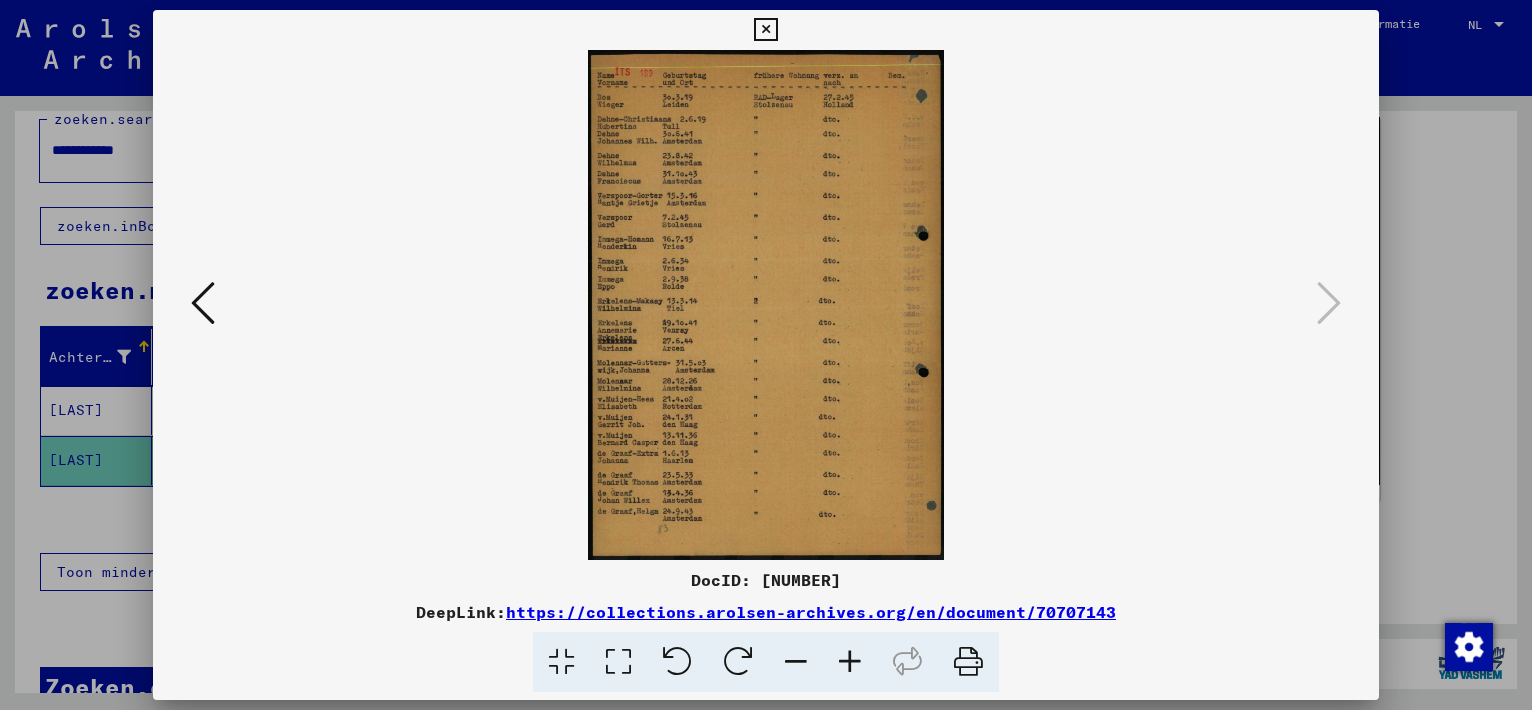 click at bounding box center [203, 303] 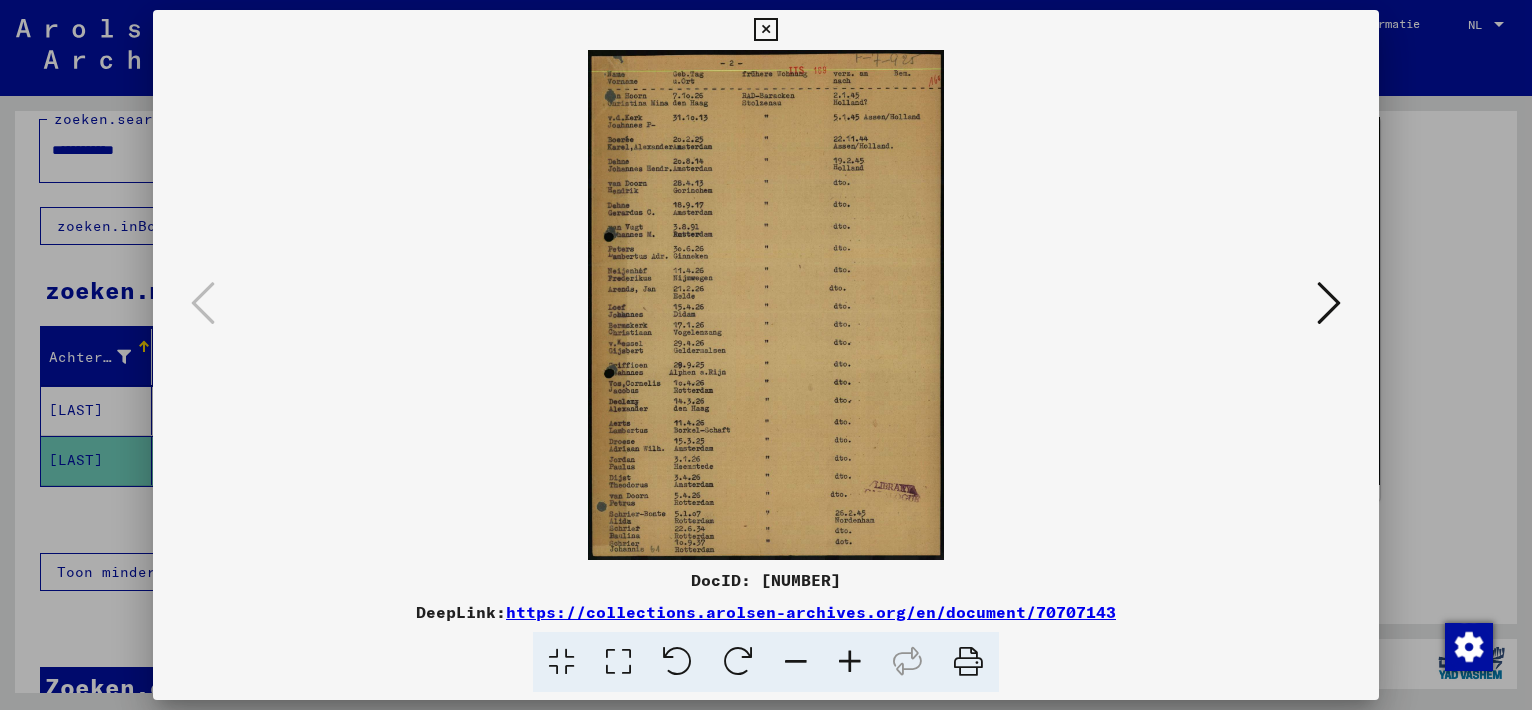 click at bounding box center (1329, 303) 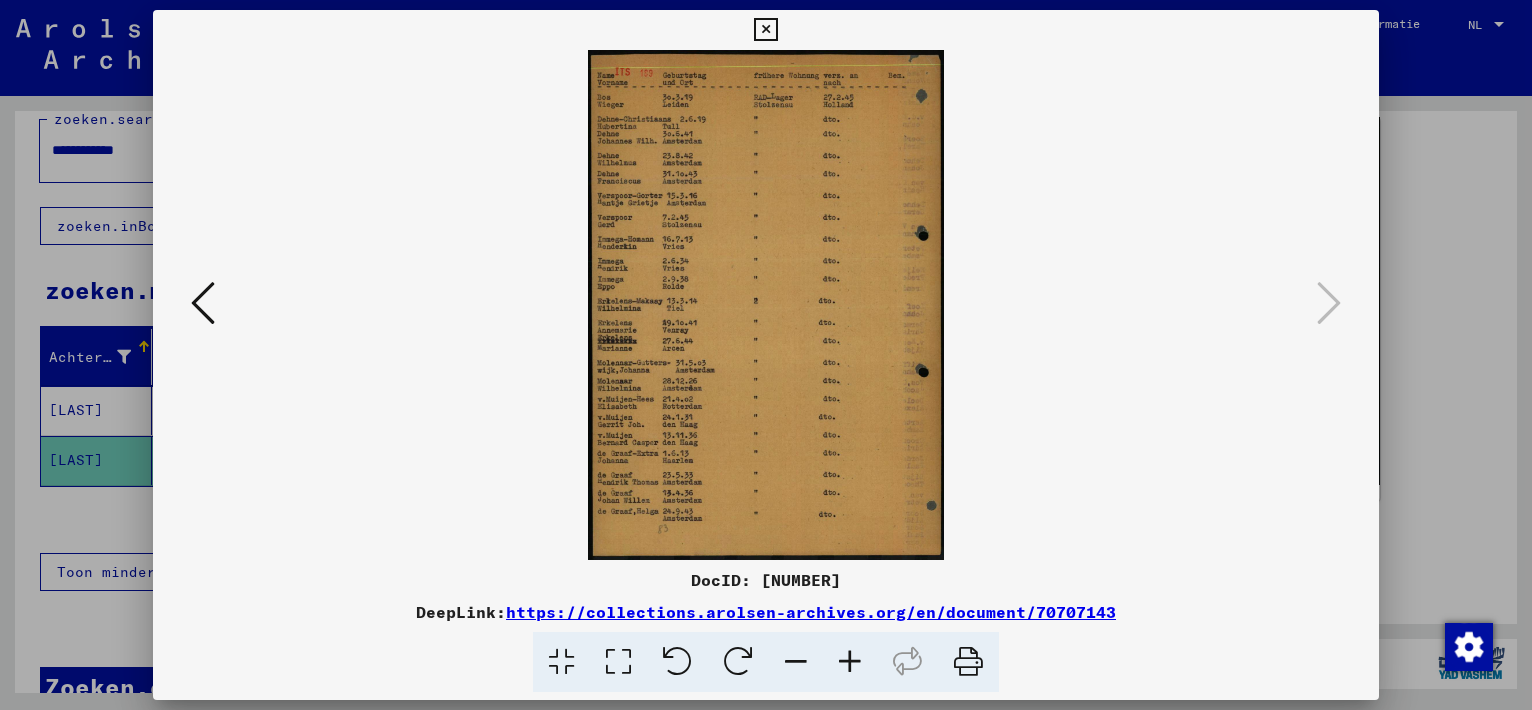 click at bounding box center (765, 30) 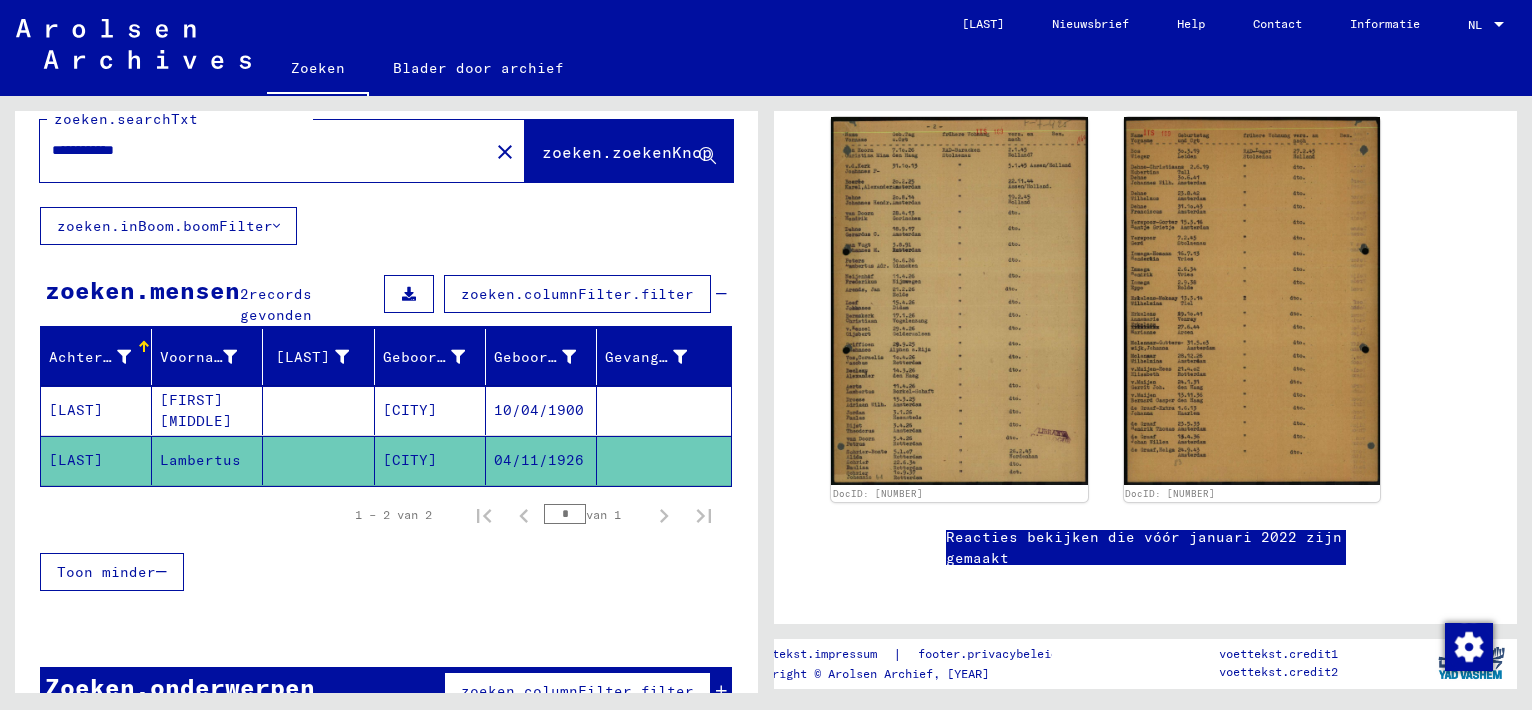 click on "[LAST]" 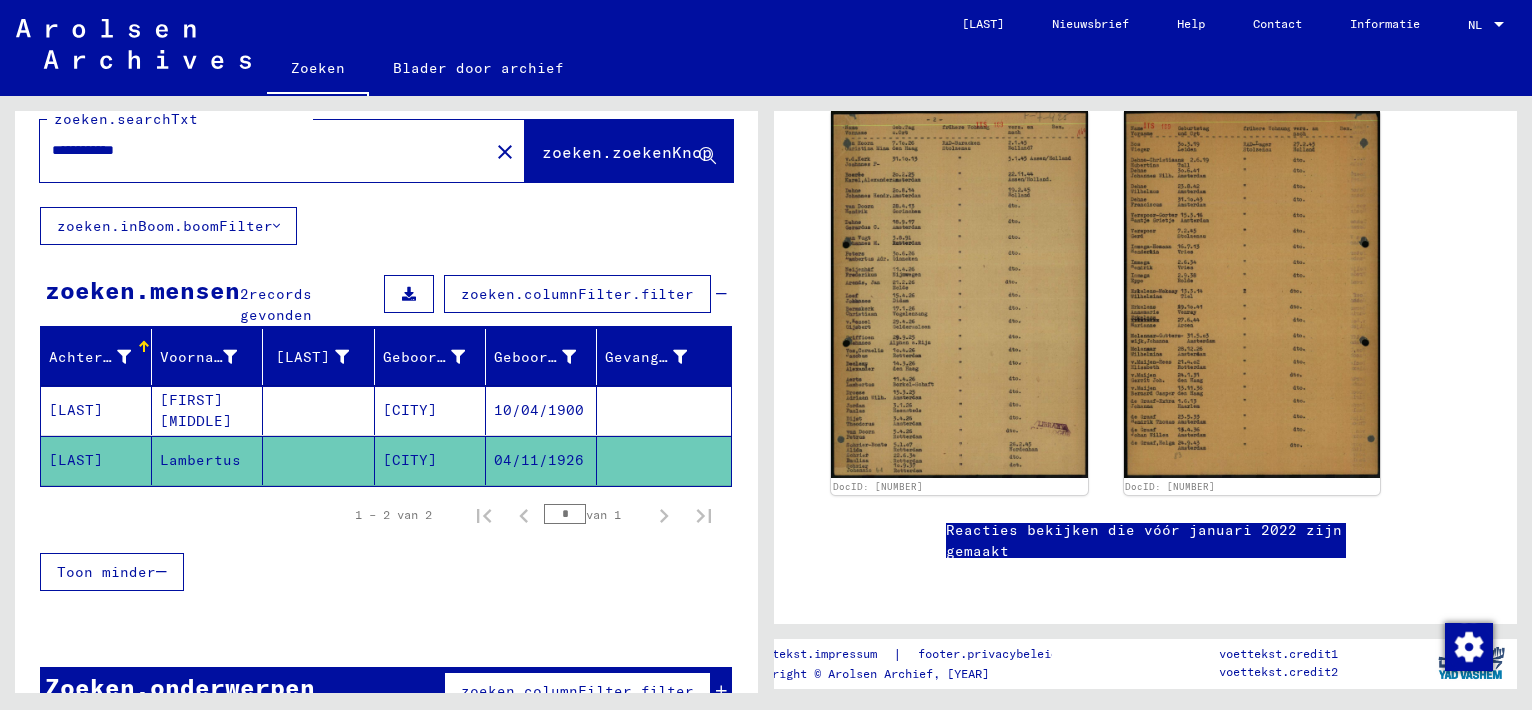 scroll, scrollTop: 1028, scrollLeft: 0, axis: vertical 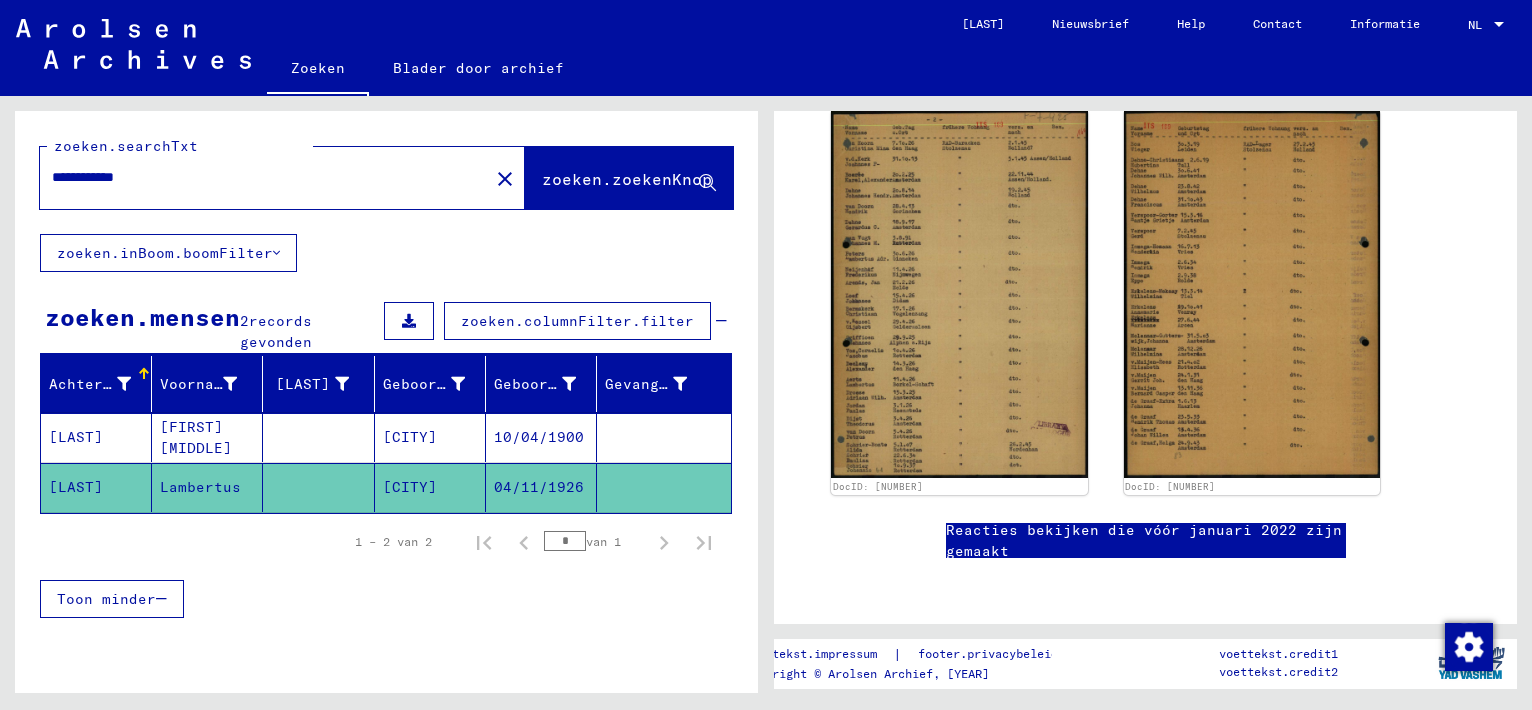 drag, startPoint x: 160, startPoint y: 176, endPoint x: 103, endPoint y: 170, distance: 57.31492 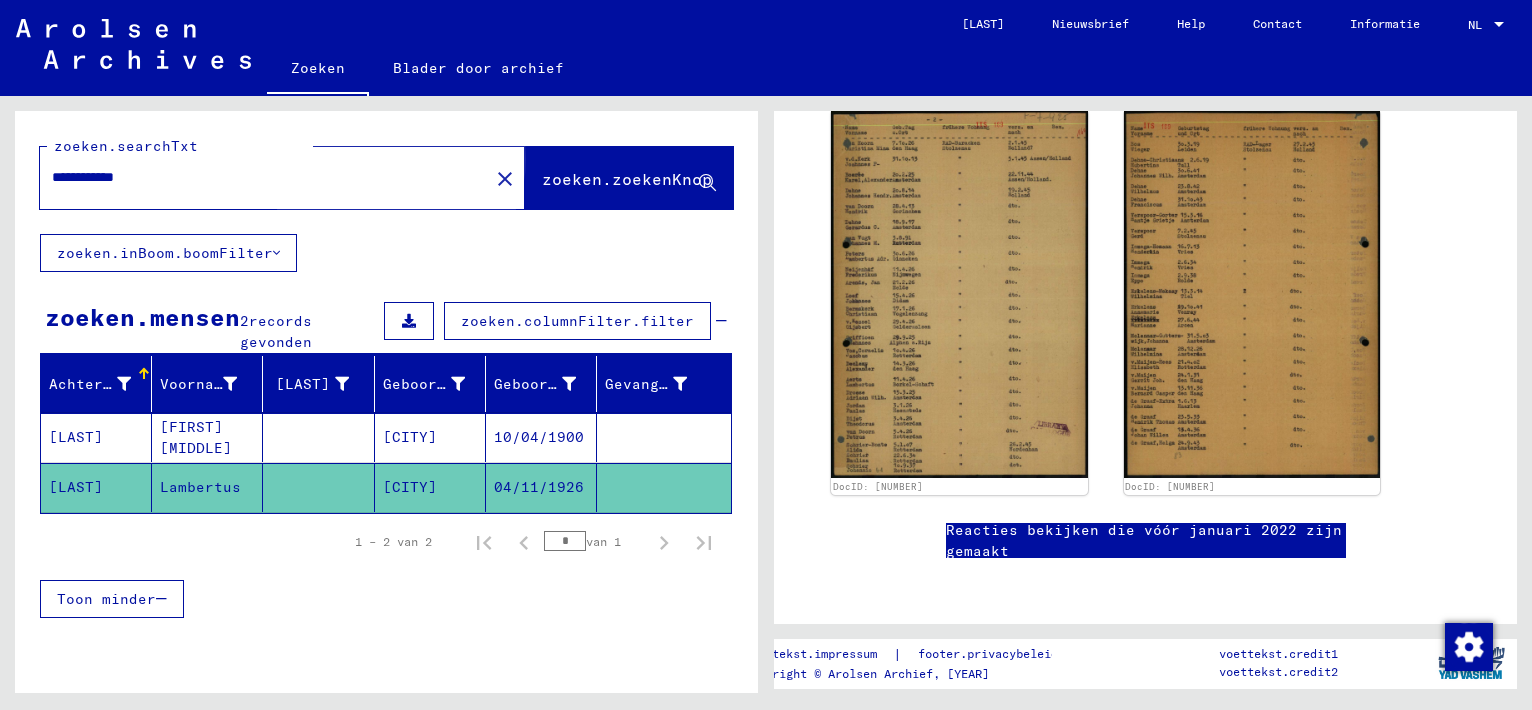 drag, startPoint x: 572, startPoint y: 183, endPoint x: 562, endPoint y: 184, distance: 10.049875 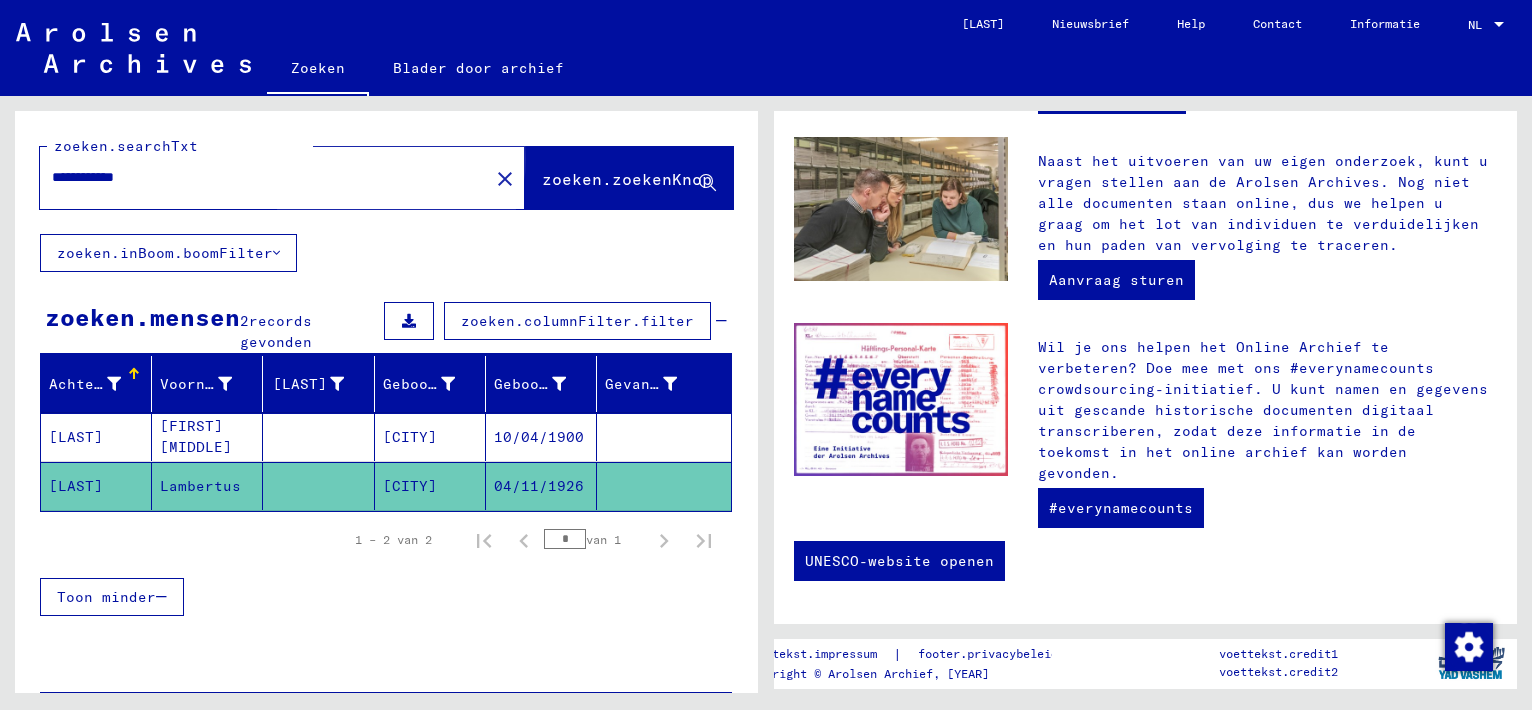 scroll, scrollTop: 0, scrollLeft: 0, axis: both 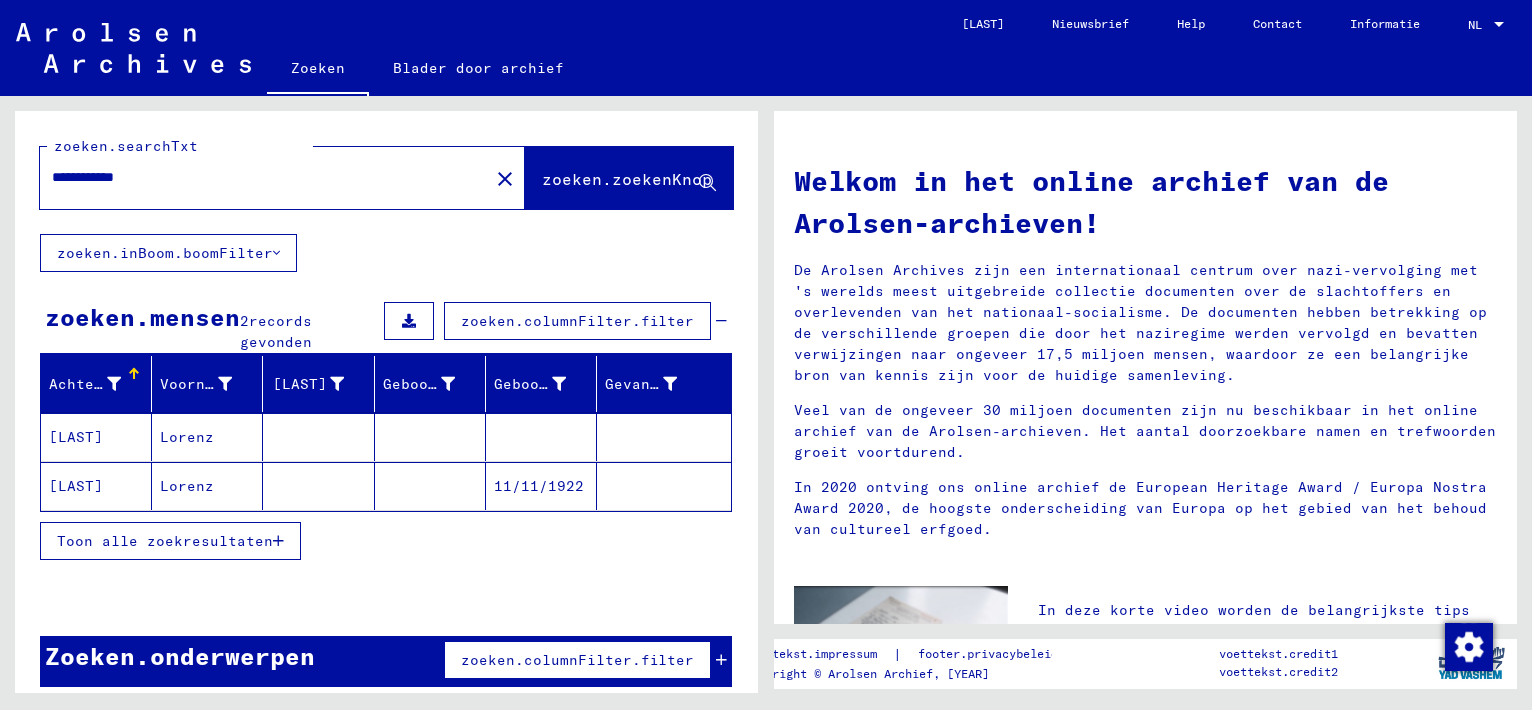 click on "[LAST]" 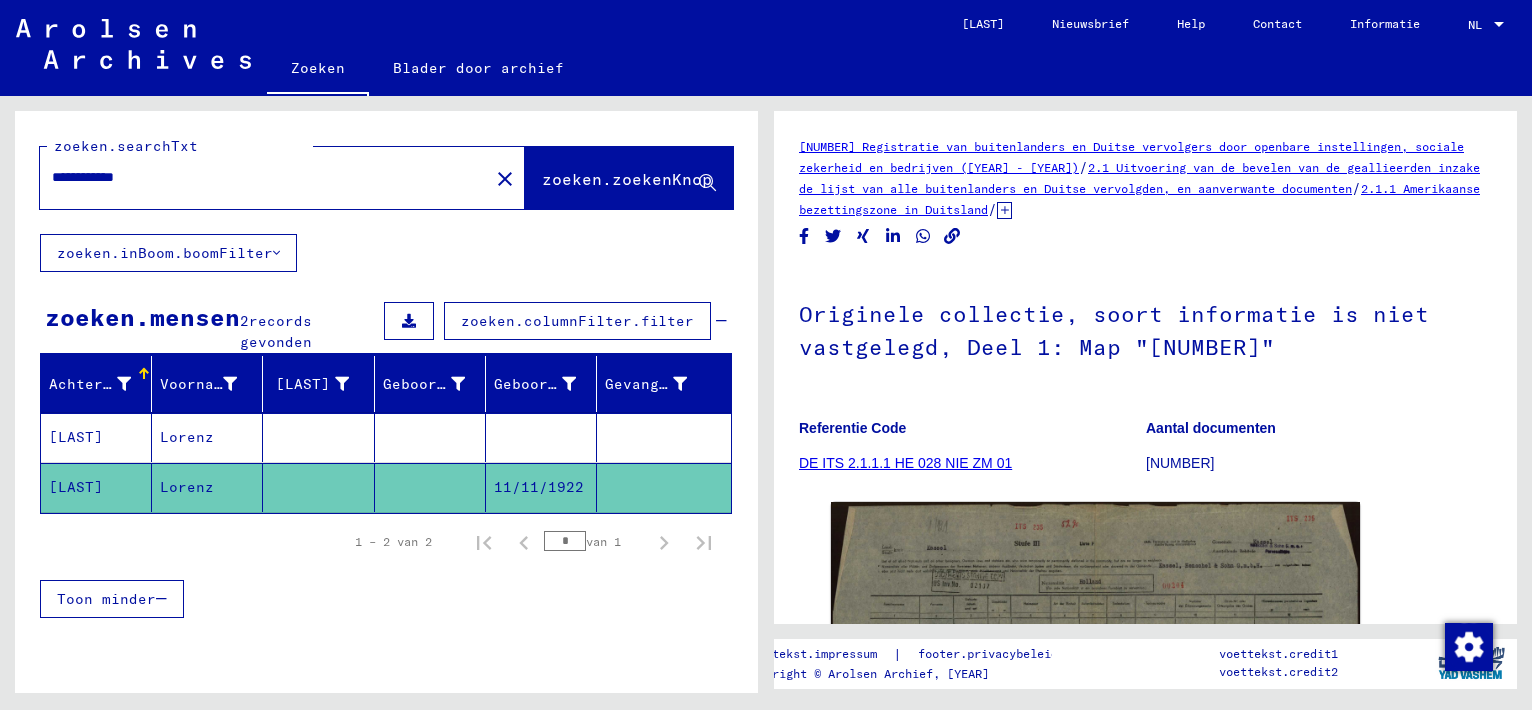 scroll, scrollTop: 0, scrollLeft: 0, axis: both 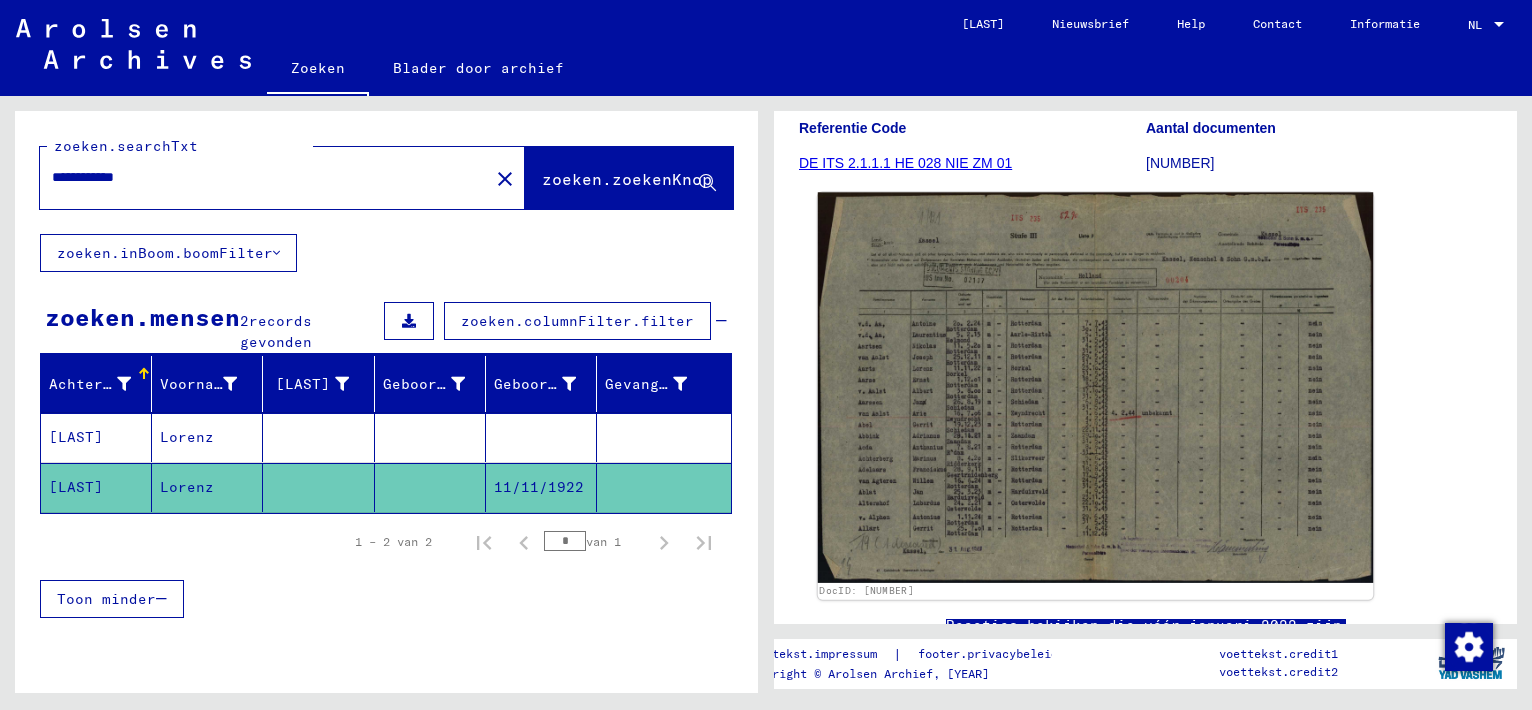 click 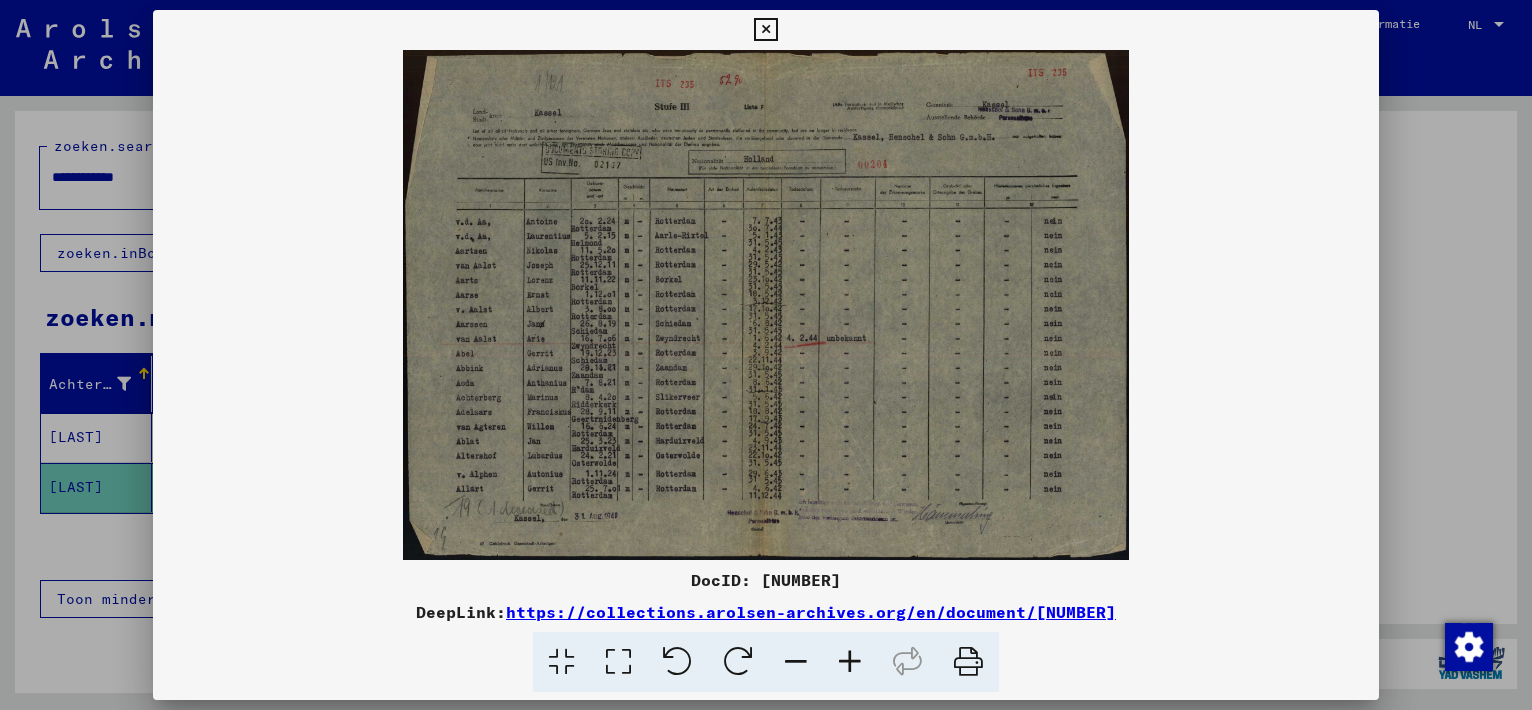 click at bounding box center (766, 305) 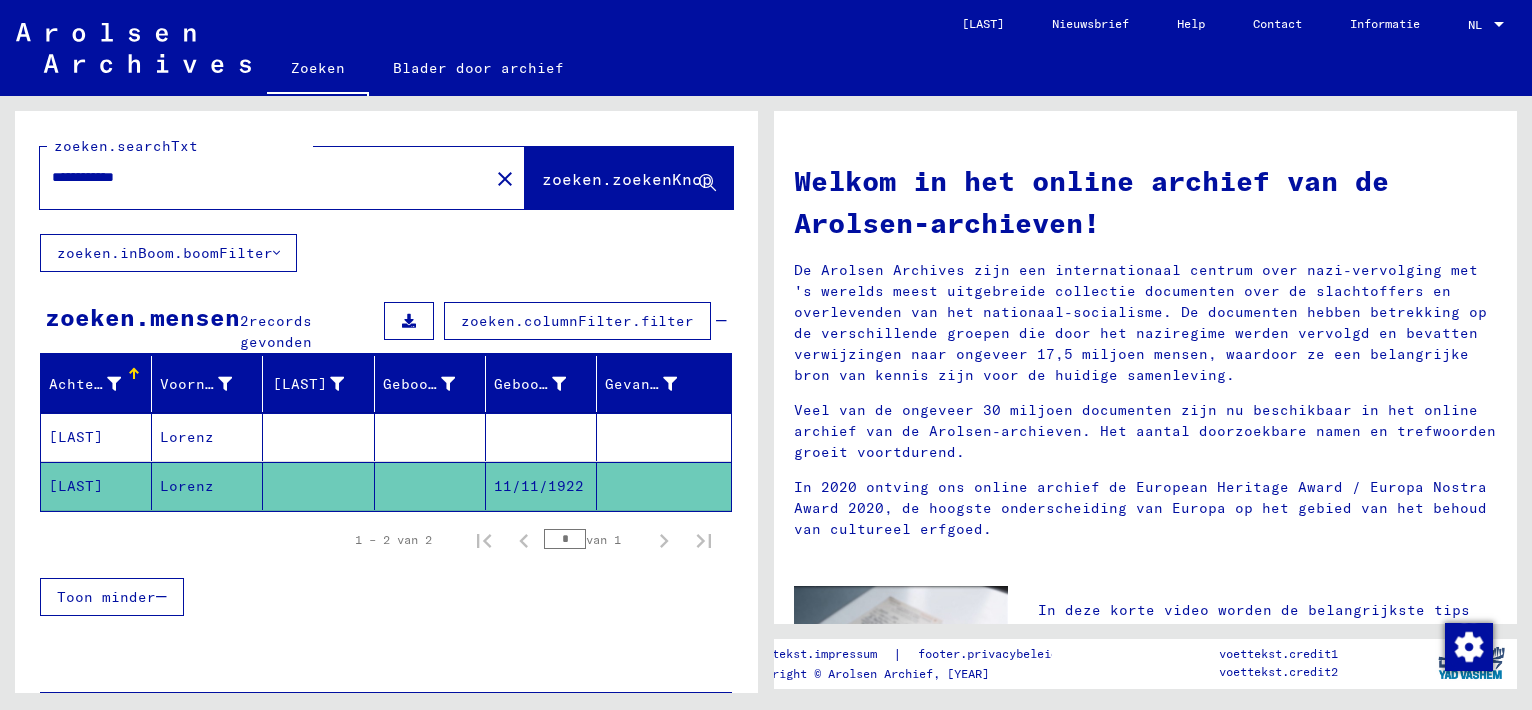 click on "[LAST]" 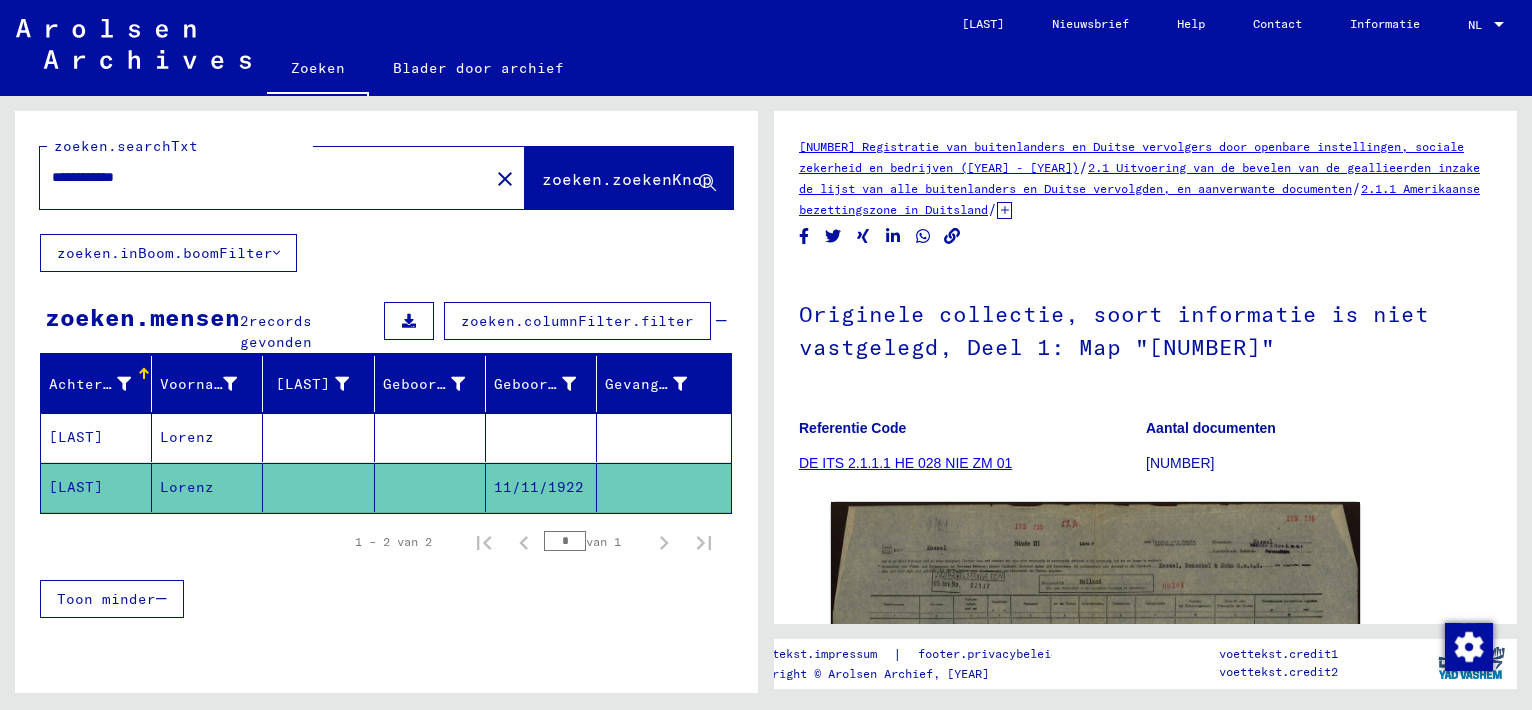 scroll, scrollTop: 0, scrollLeft: 0, axis: both 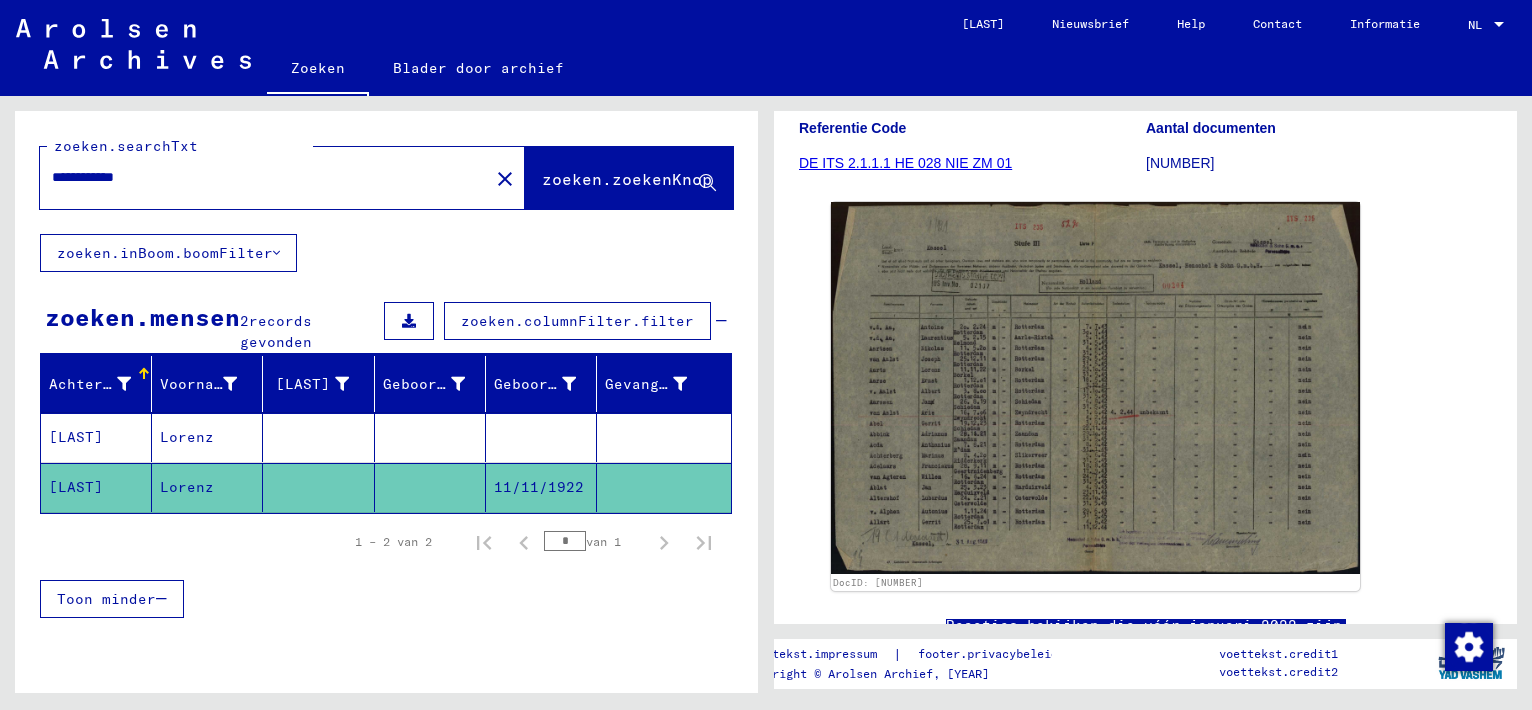 click on "[LAST]" at bounding box center [96, 487] 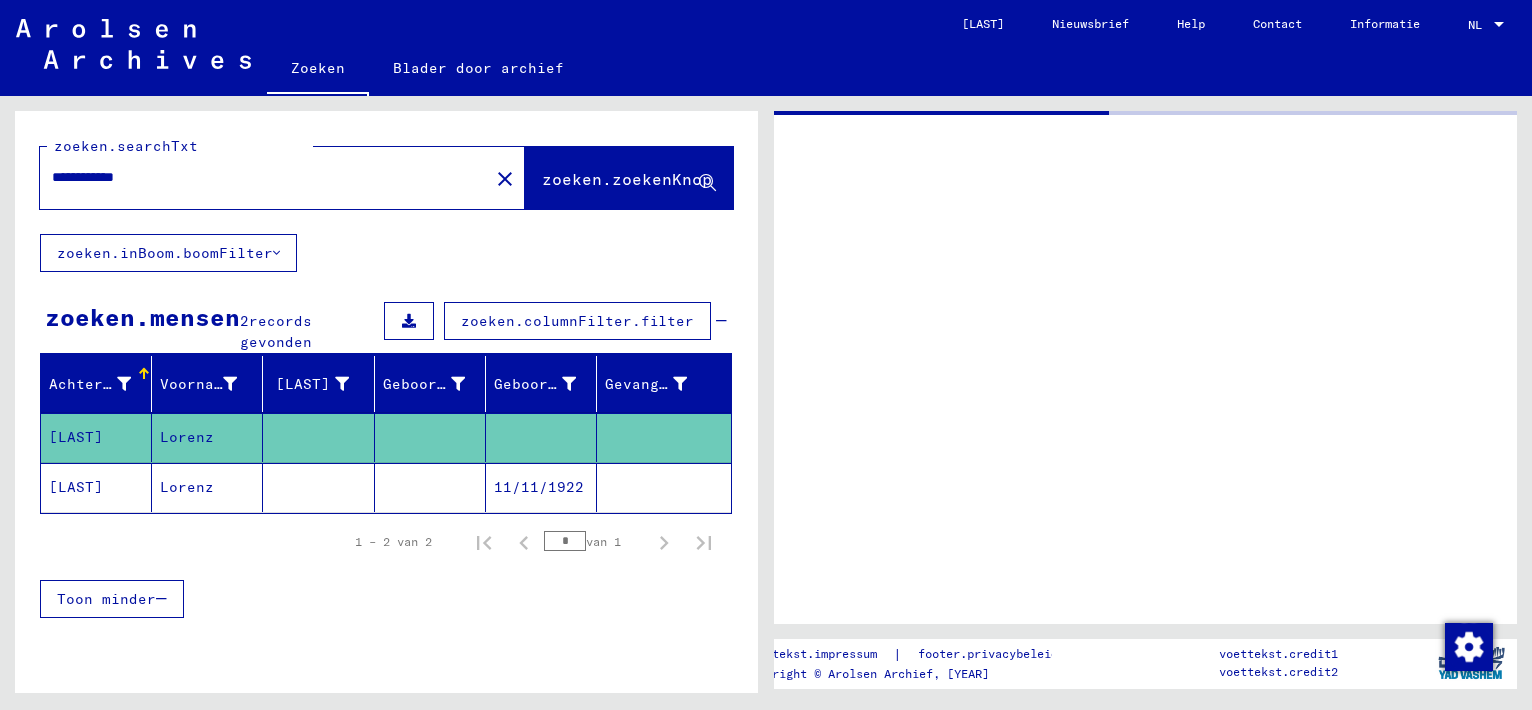 scroll, scrollTop: 0, scrollLeft: 0, axis: both 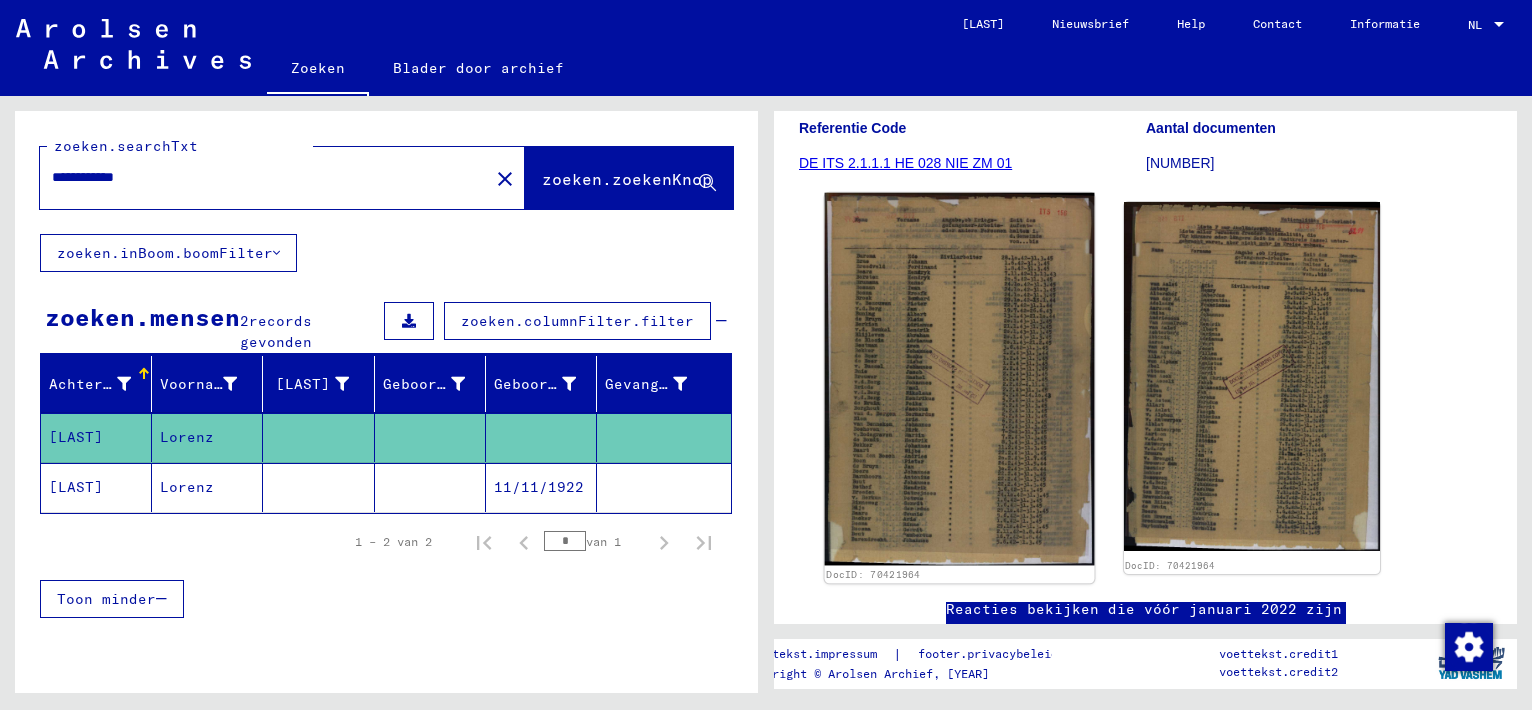 click 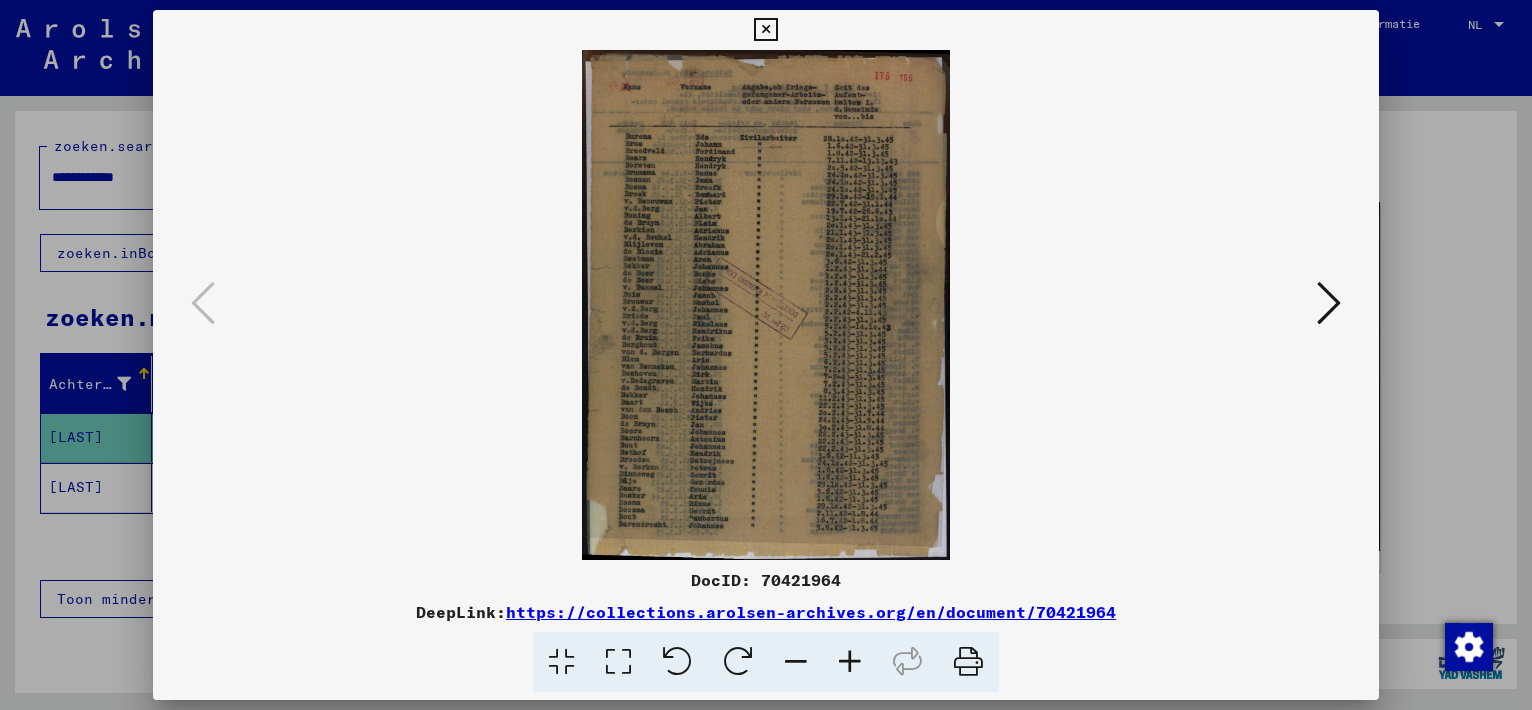 click at bounding box center (1329, 303) 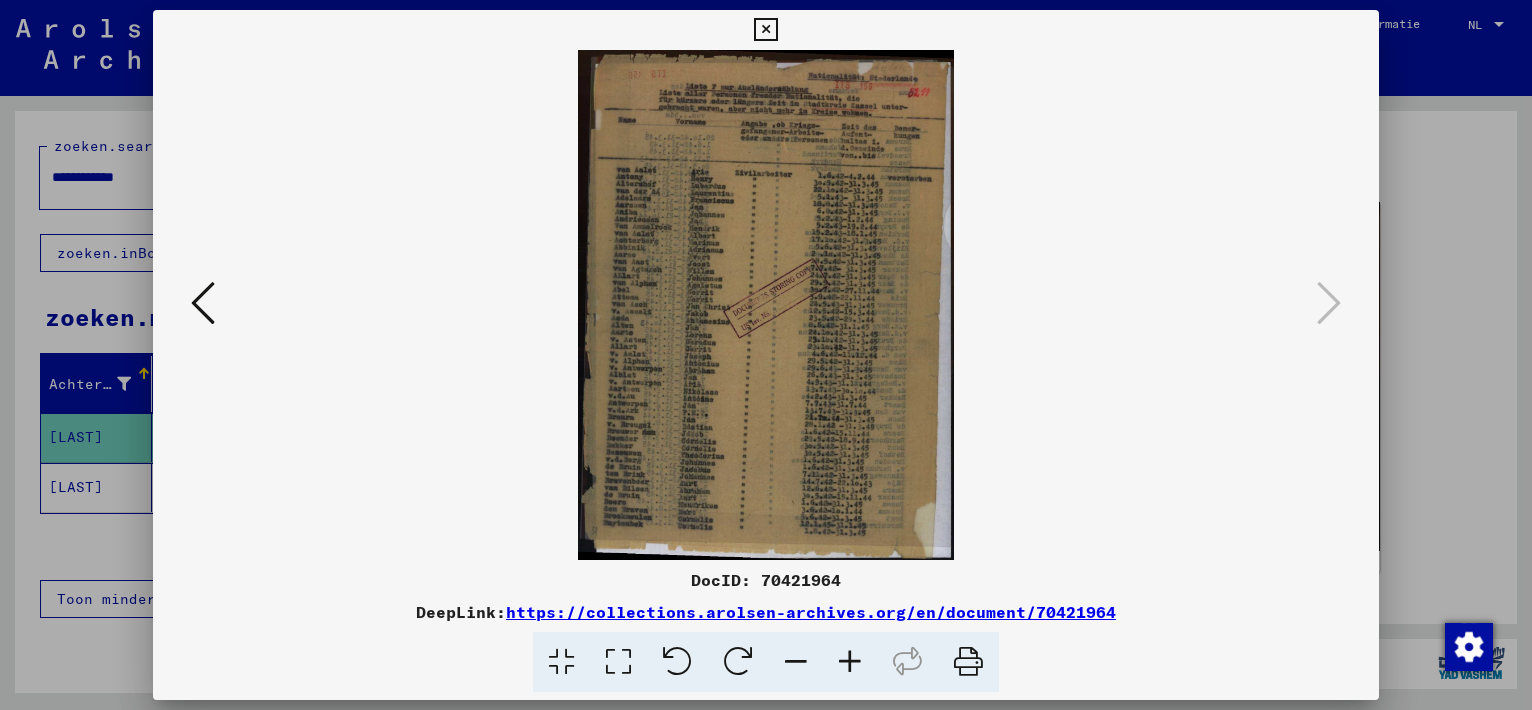 click at bounding box center (766, 305) 